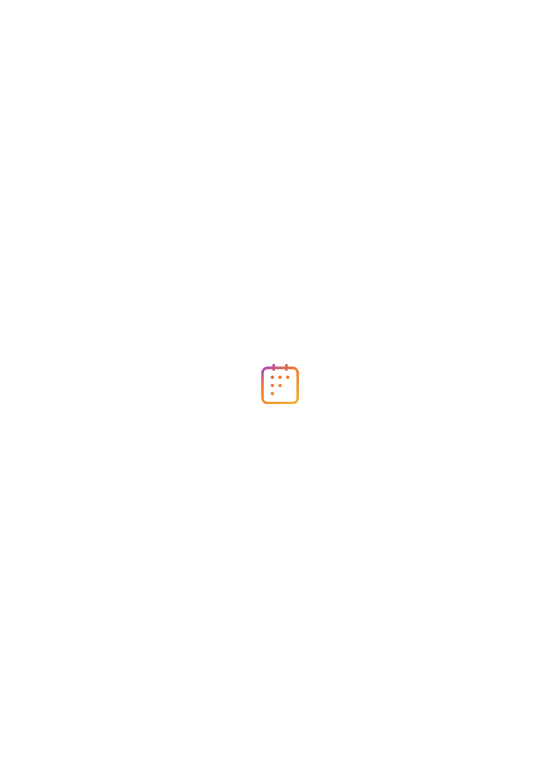 scroll, scrollTop: 0, scrollLeft: 0, axis: both 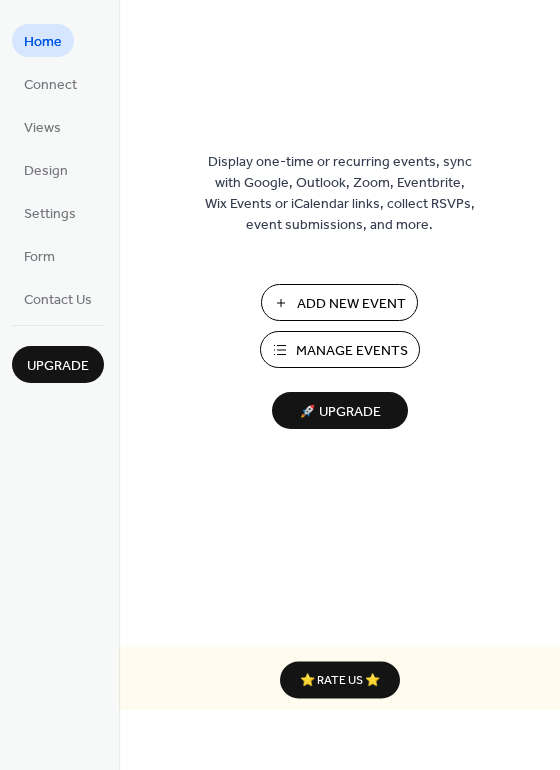 click on "Add New Event" at bounding box center (351, 304) 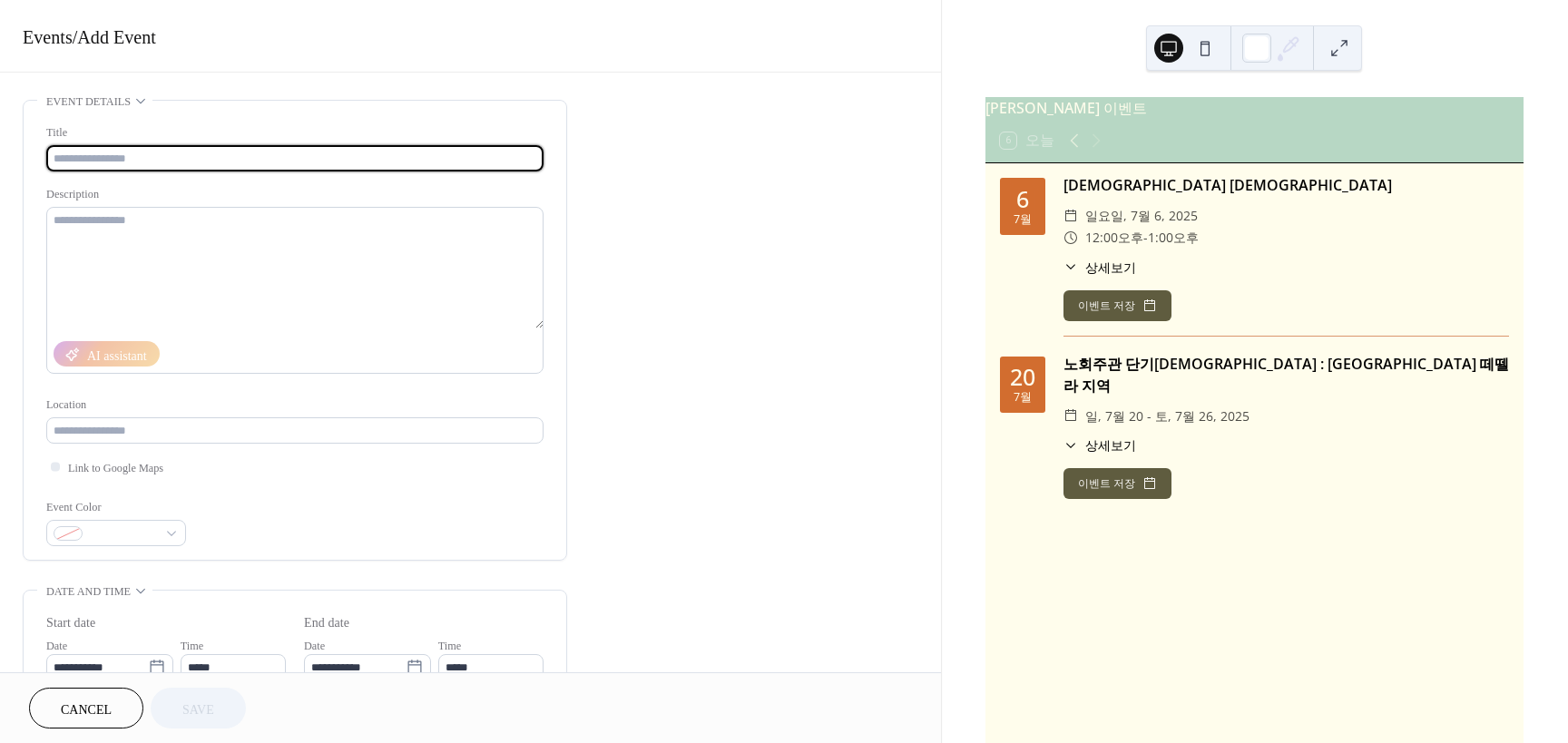 scroll, scrollTop: 0, scrollLeft: 0, axis: both 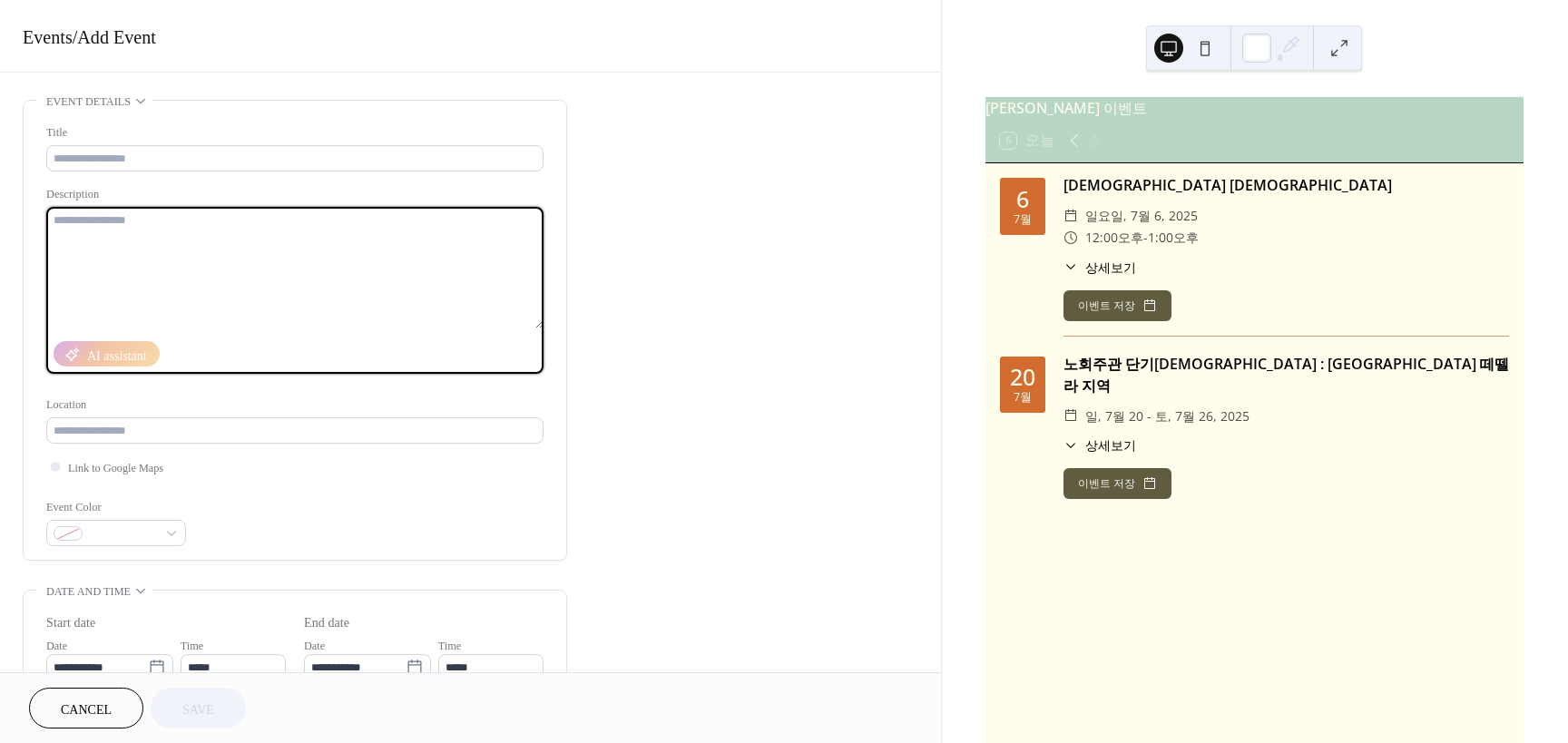 click at bounding box center (295, 268) 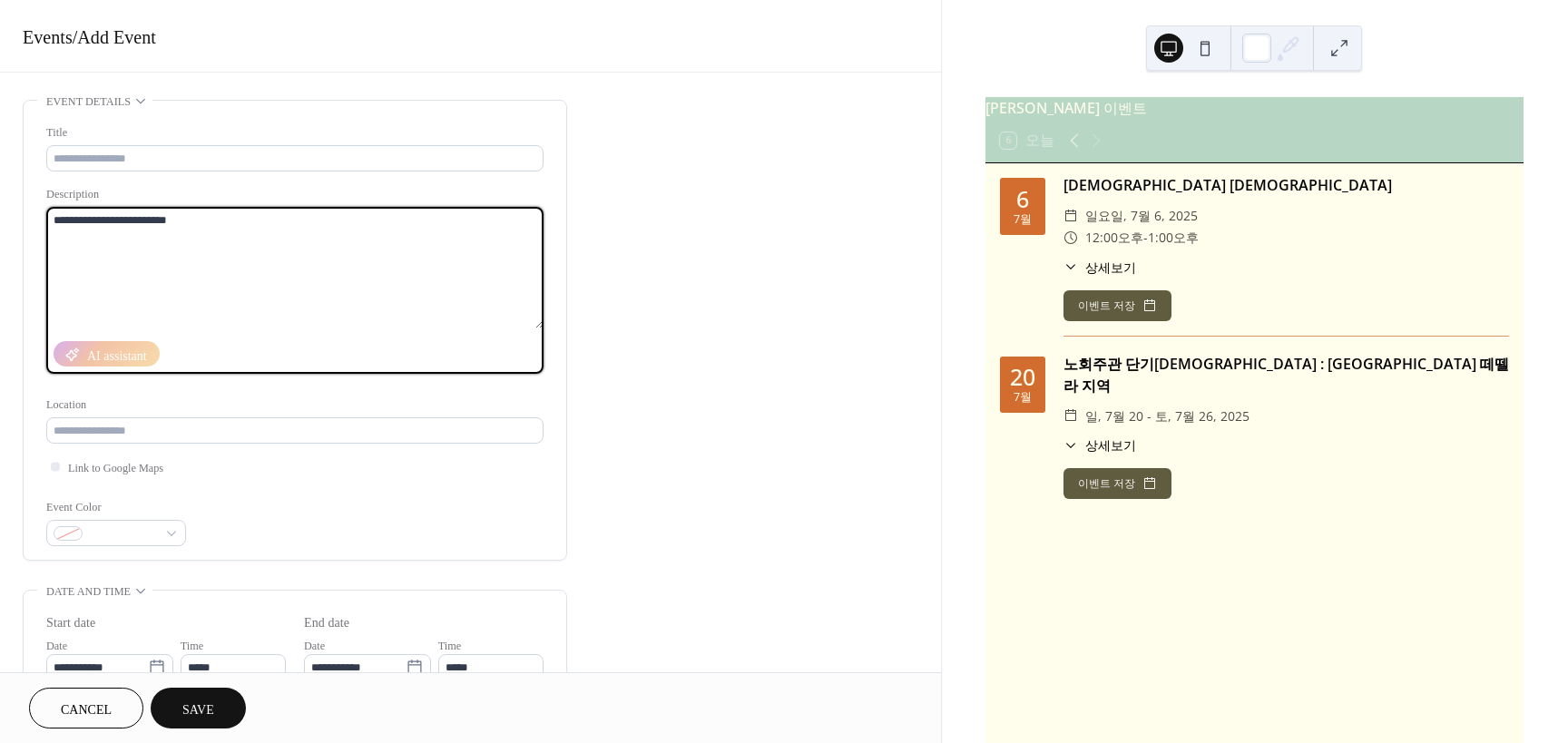 drag, startPoint x: 54, startPoint y: 217, endPoint x: 134, endPoint y: 214, distance: 80.05623 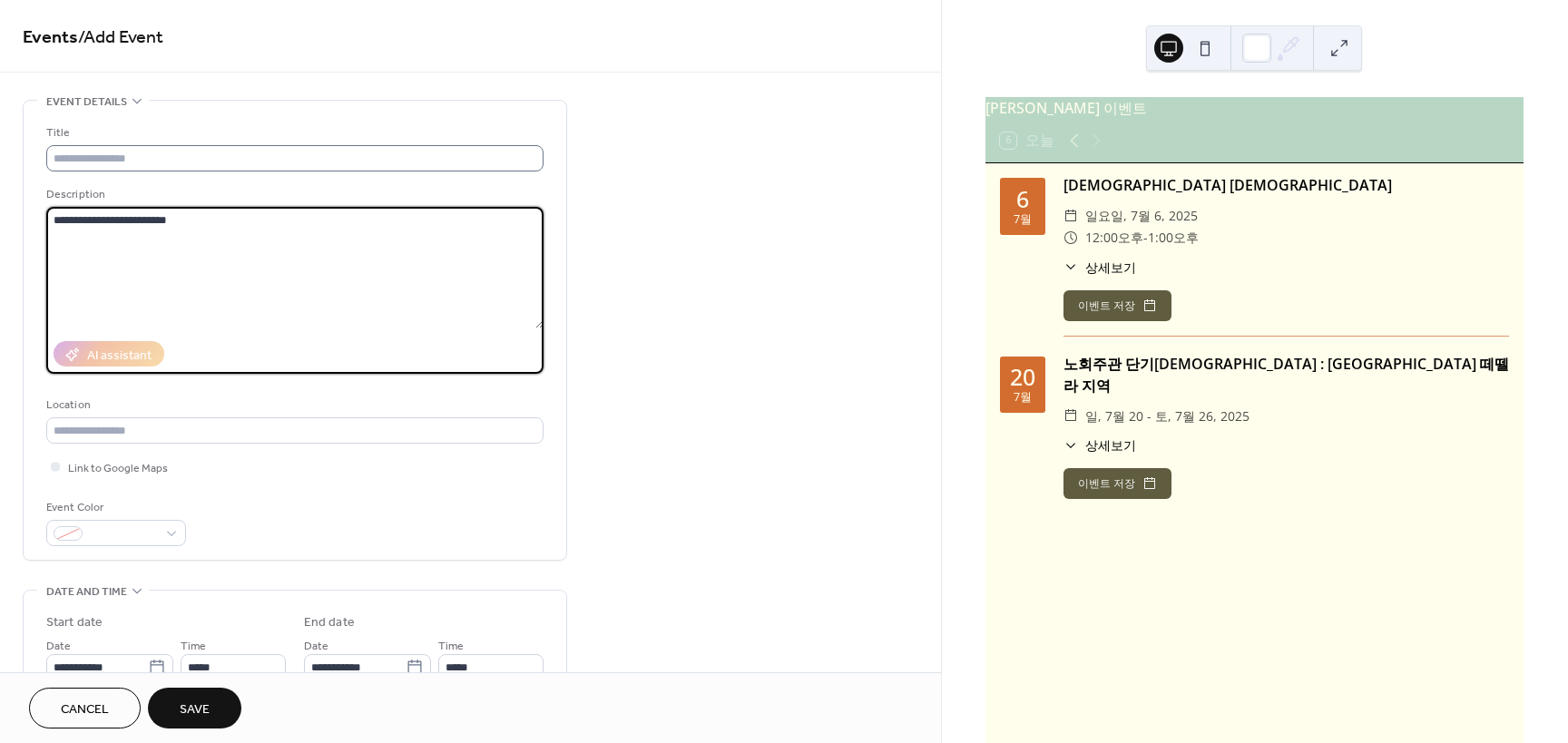 type on "**********" 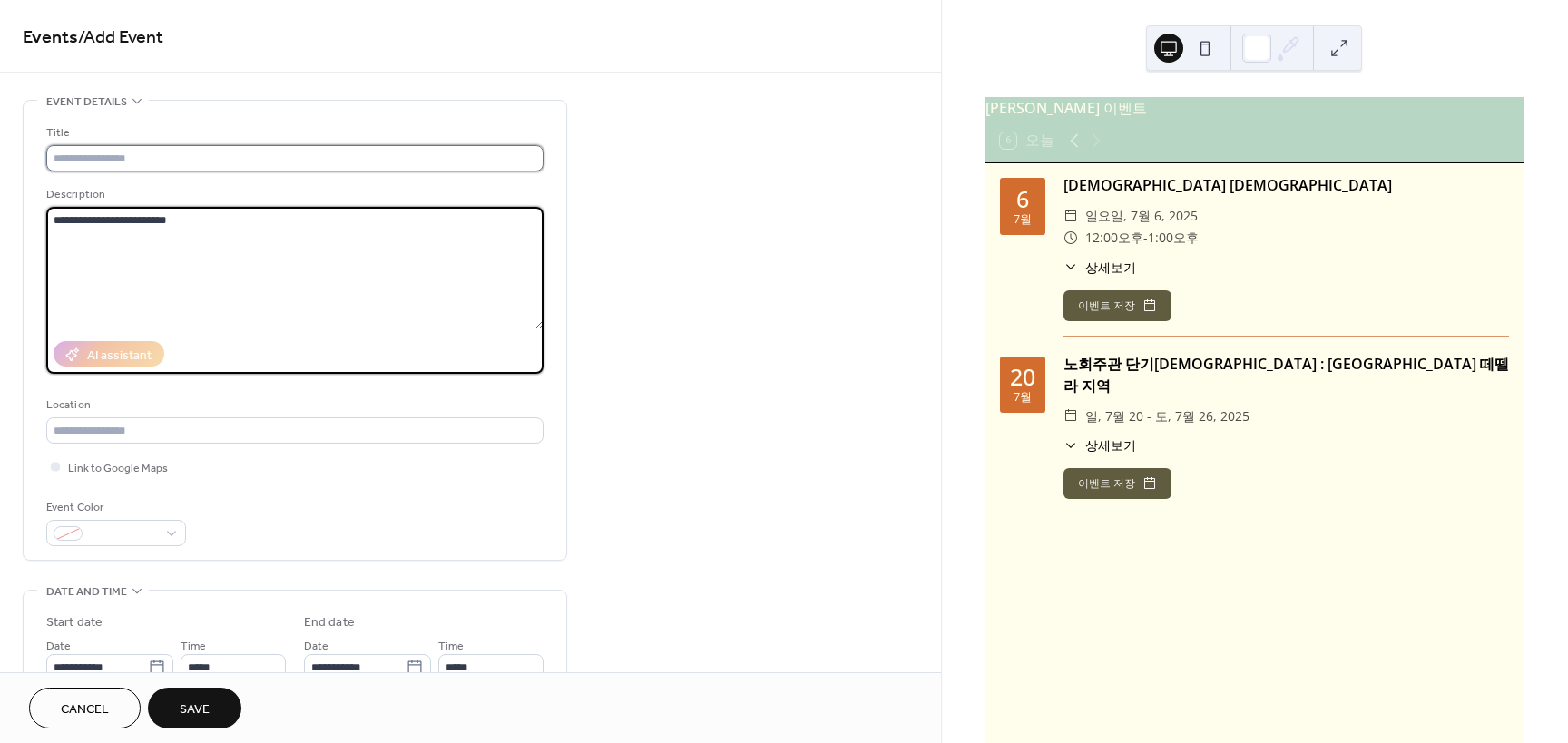 click at bounding box center (295, 158) 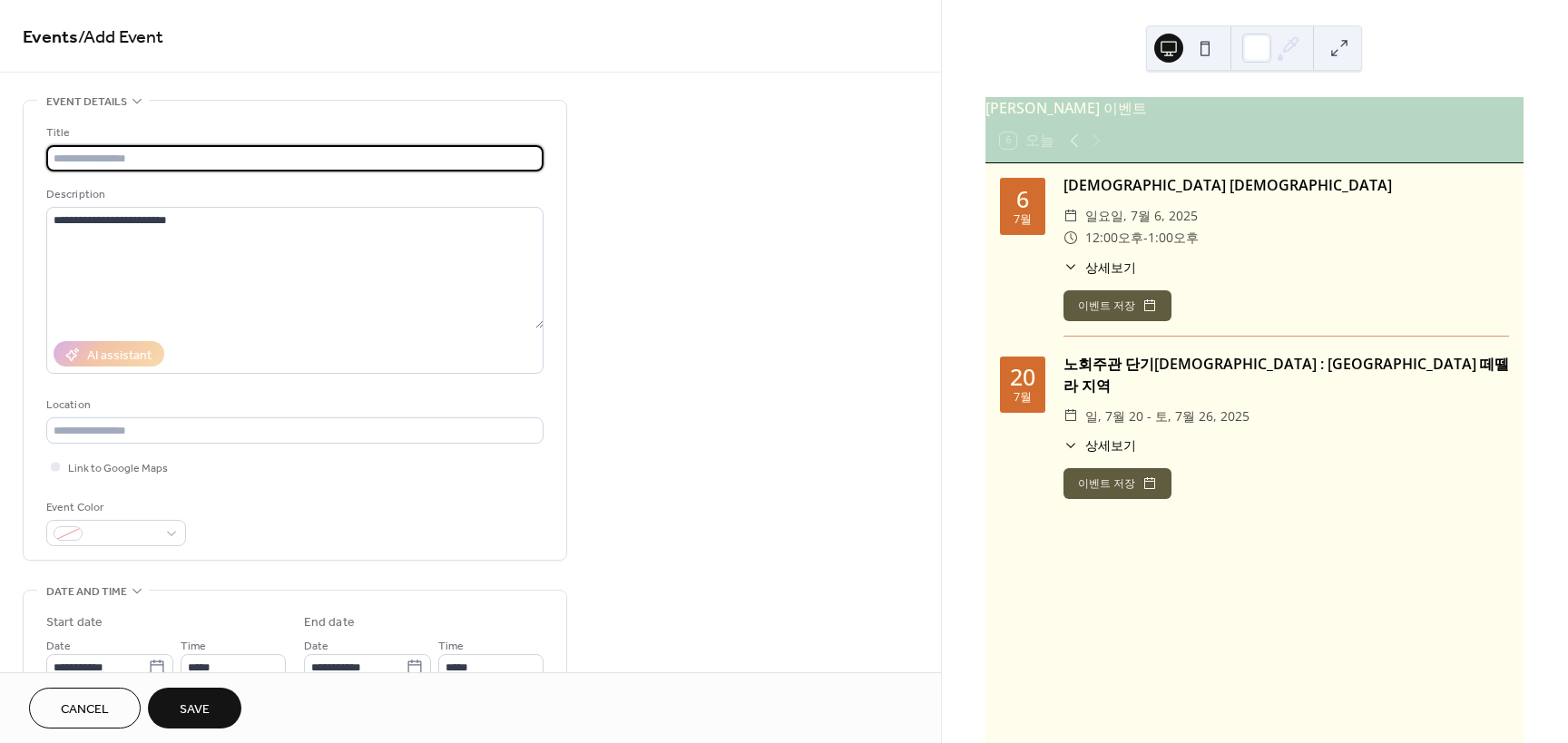 paste on "**********" 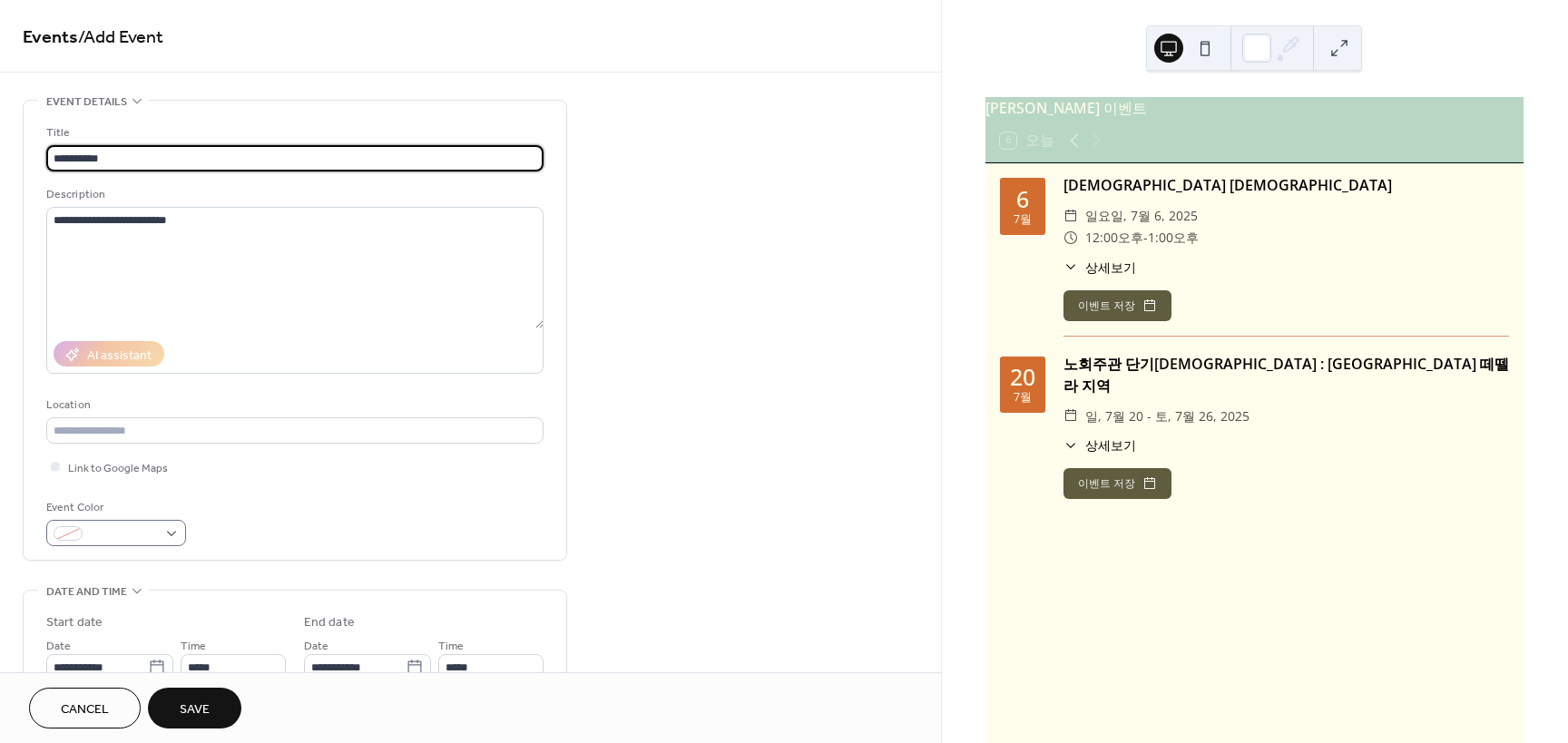 type on "**********" 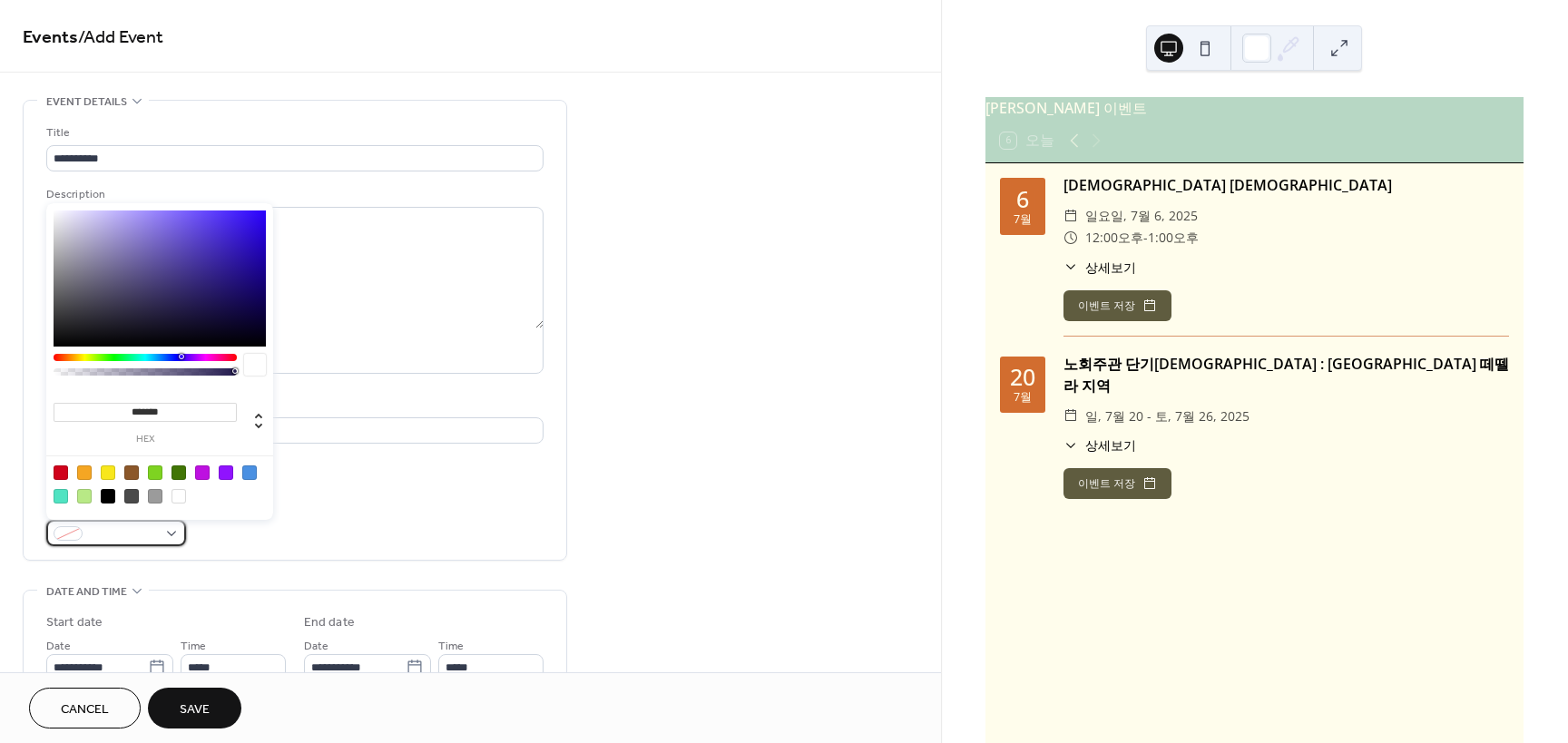 click at bounding box center [123, 534] 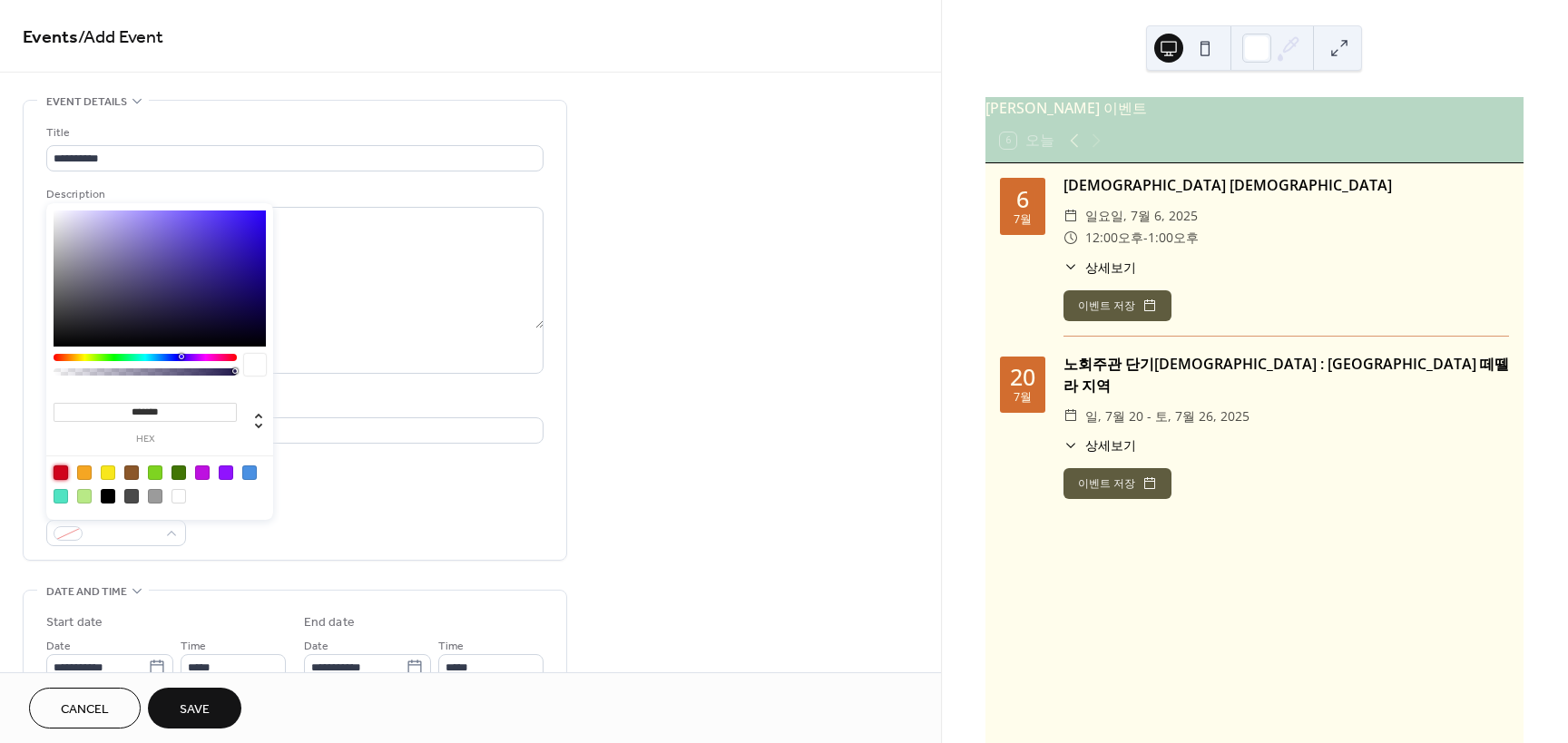 click at bounding box center [61, 473] 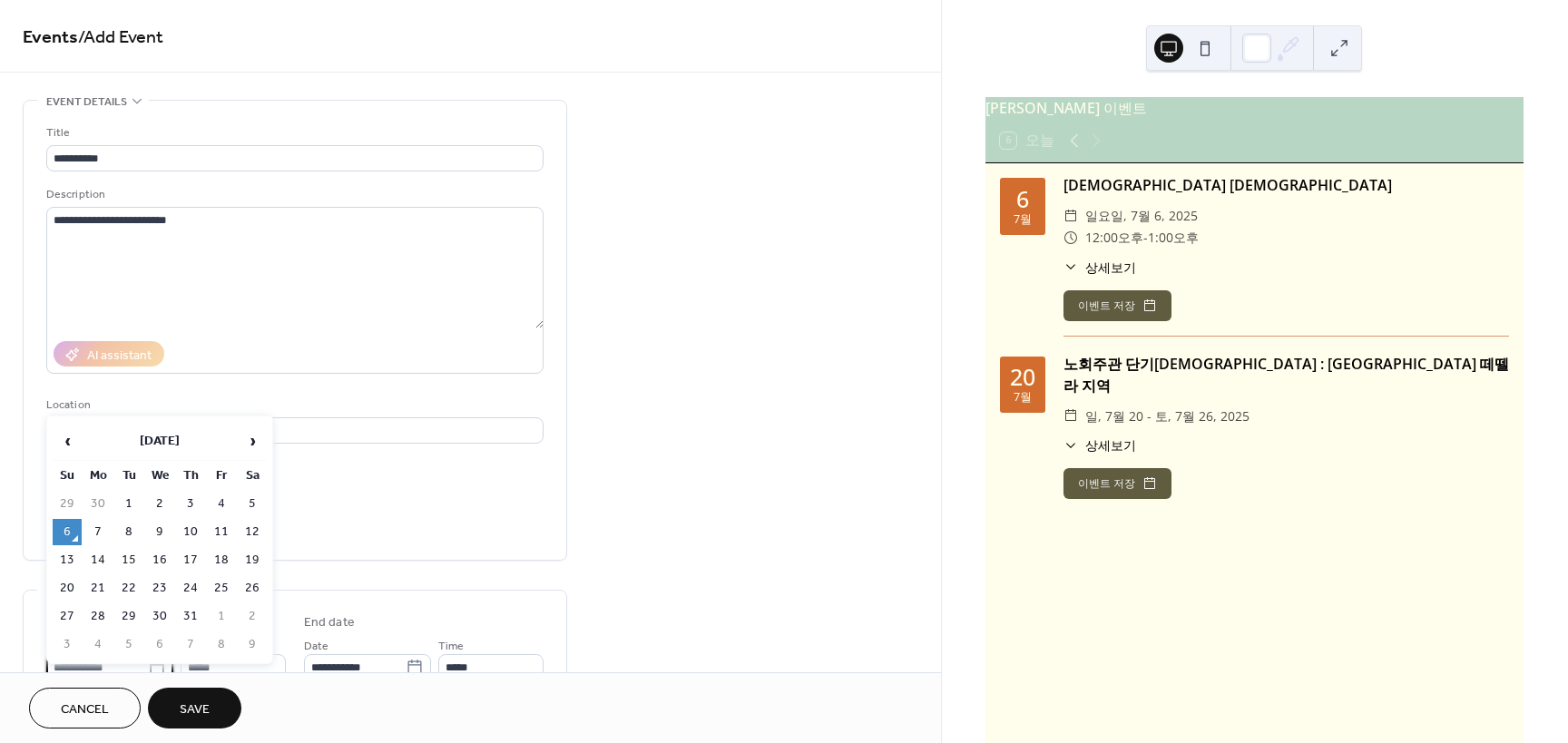click on "**********" at bounding box center (784, 371) 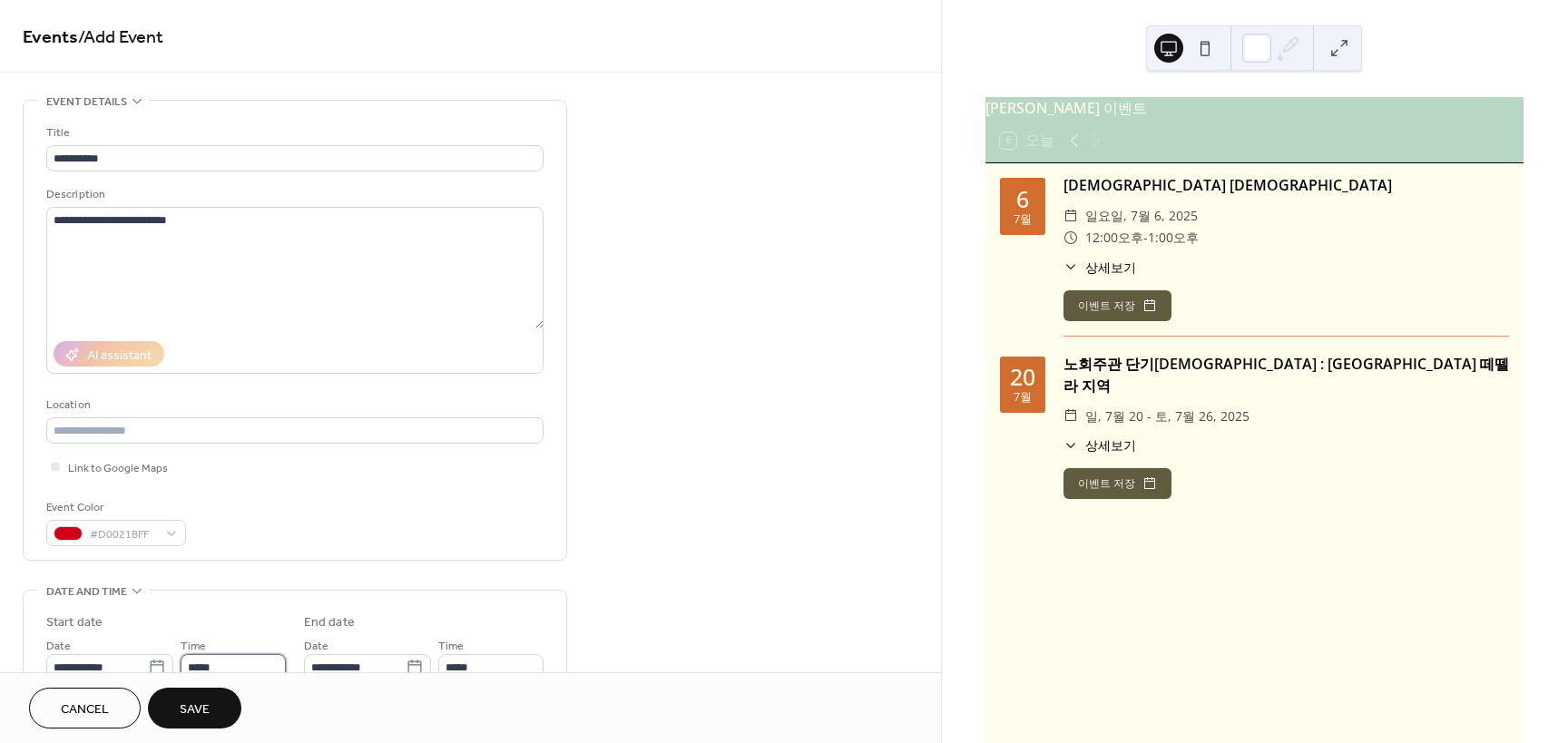 click on "*****" at bounding box center (233, 667) 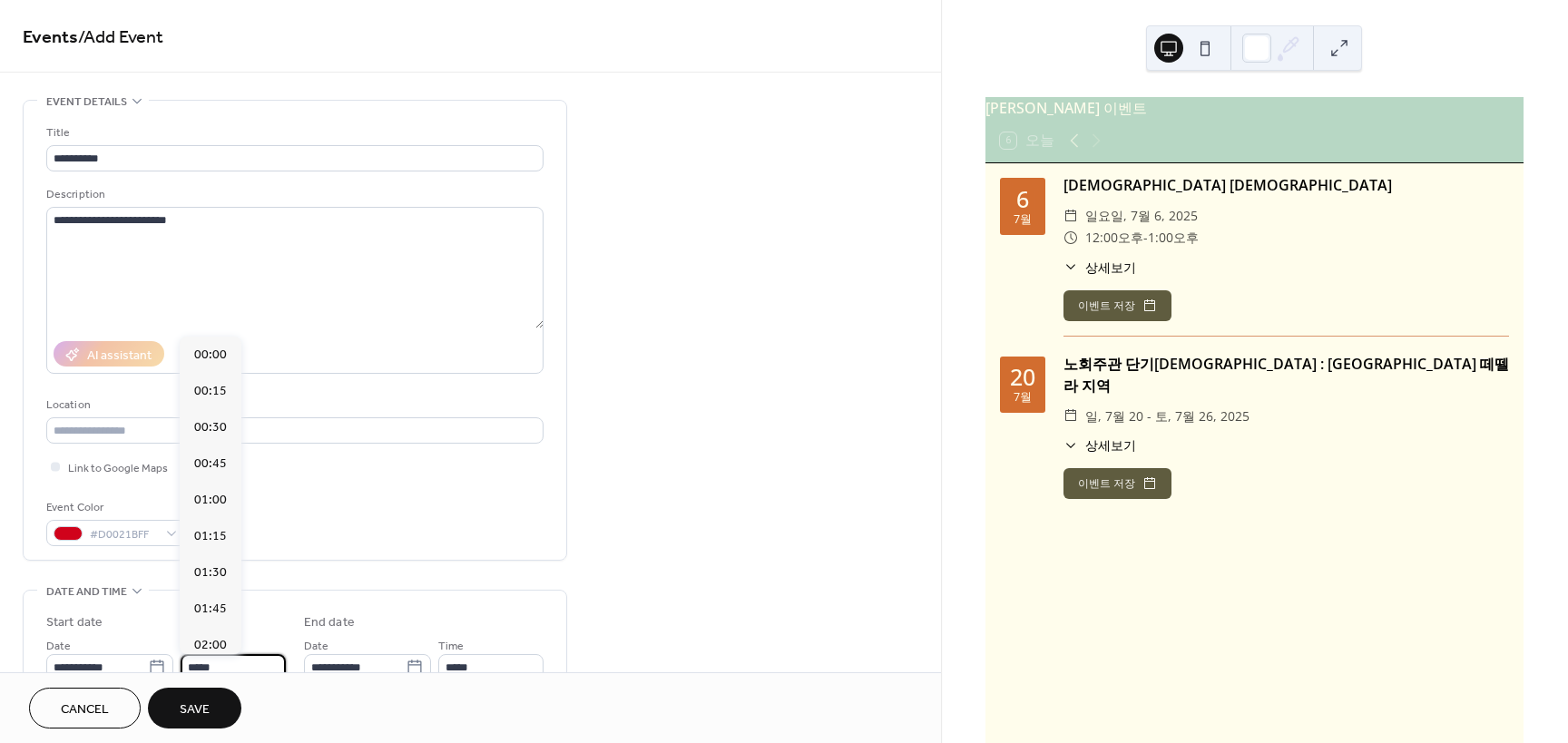 scroll, scrollTop: 1785, scrollLeft: 0, axis: vertical 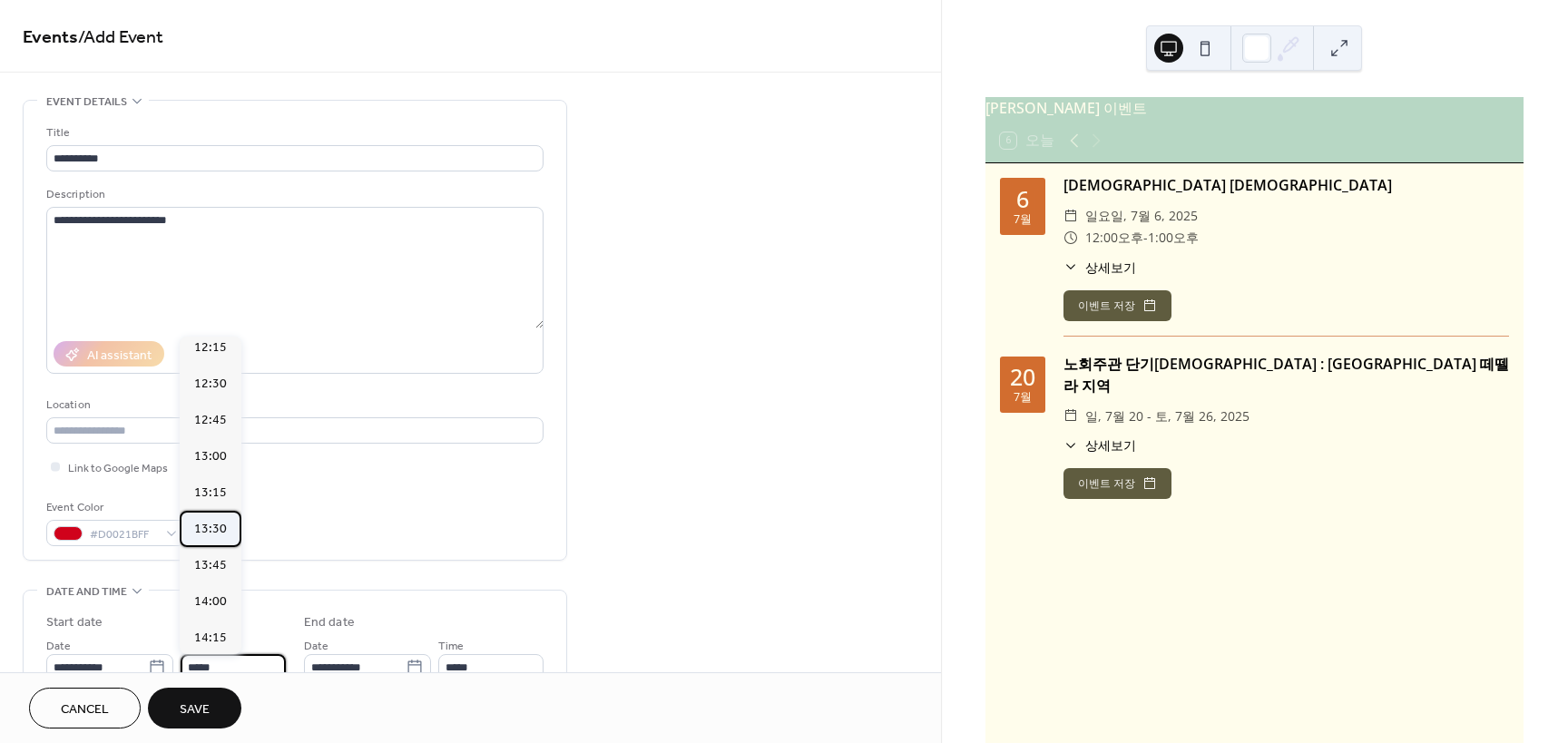 click on "13:30" at bounding box center (211, 529) 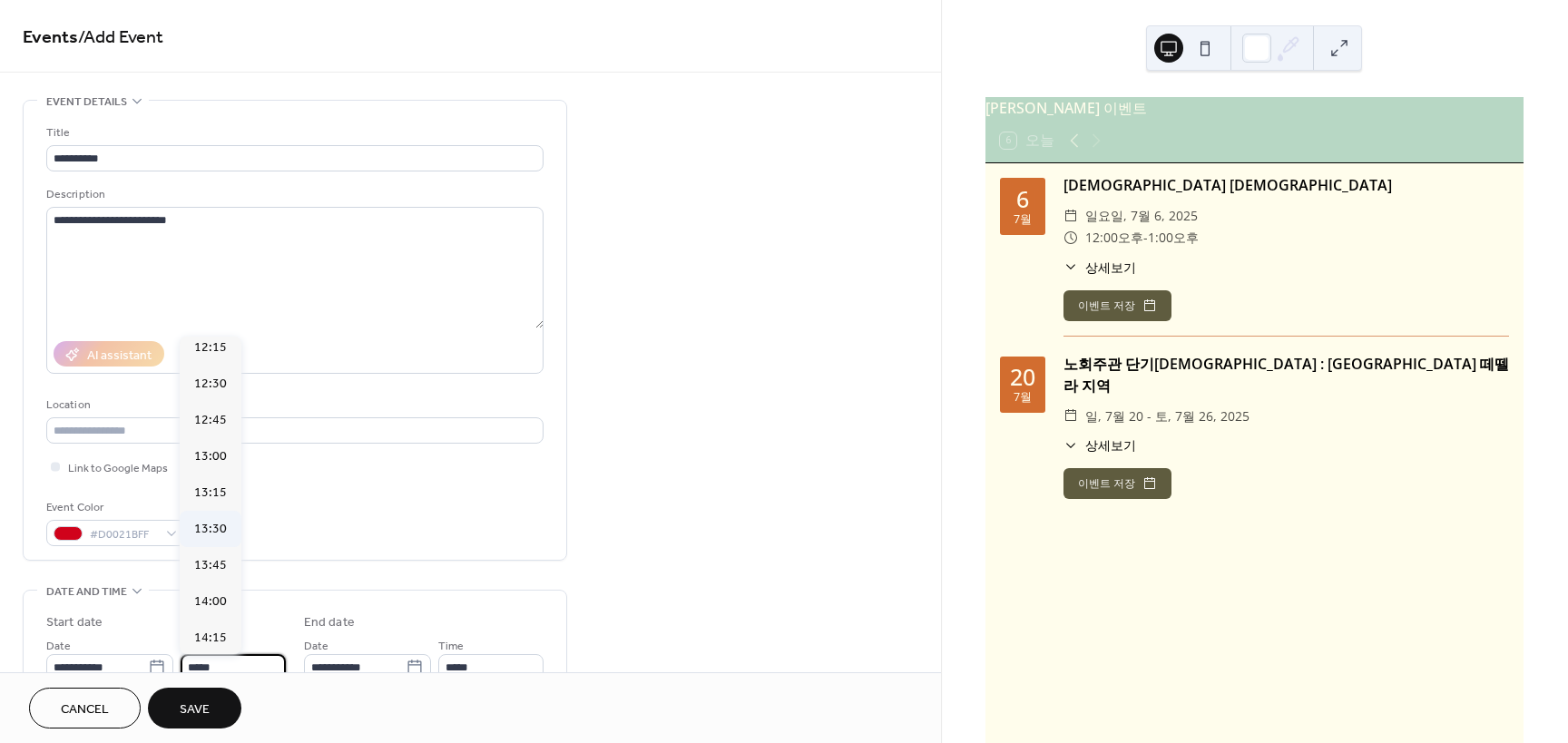 type on "*****" 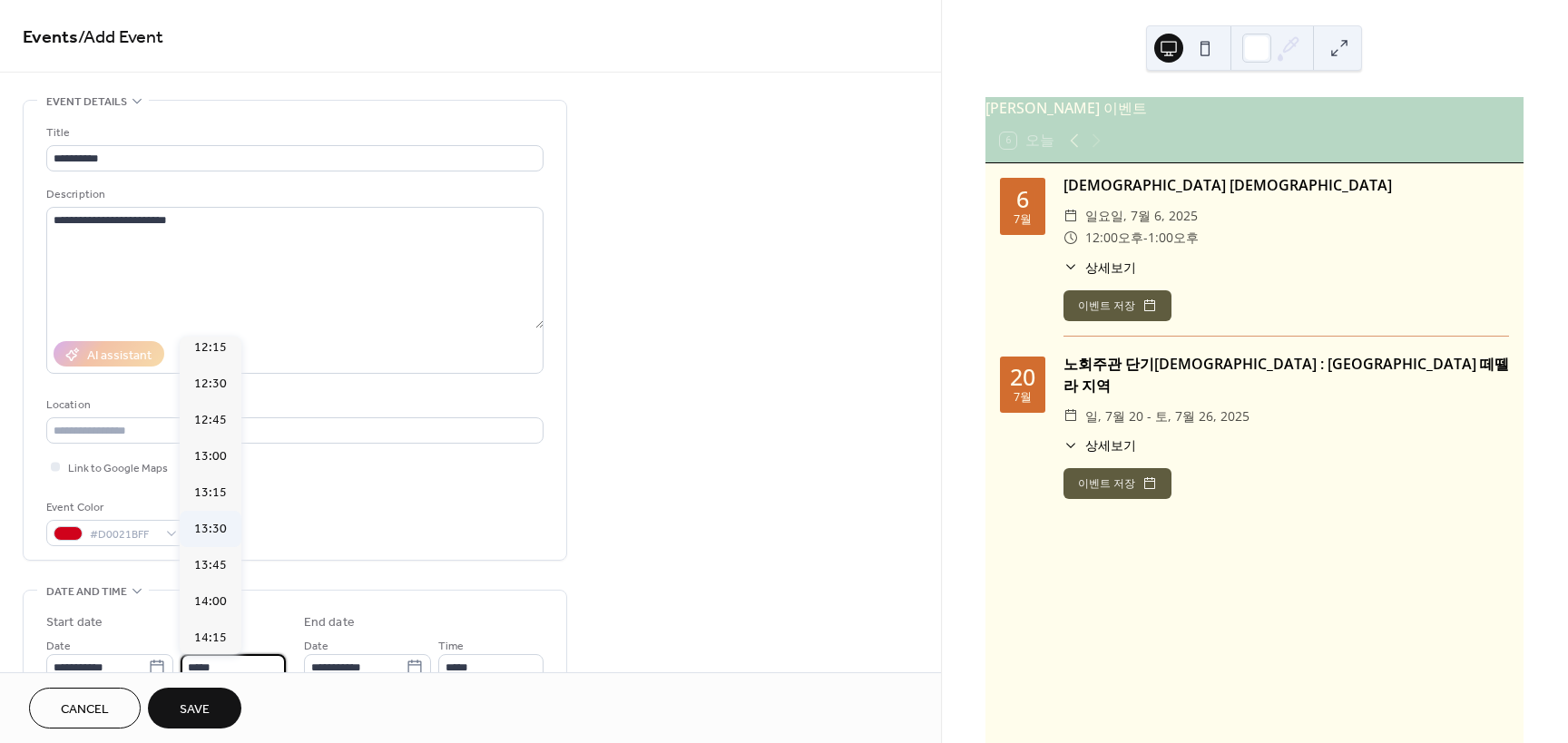 type on "*****" 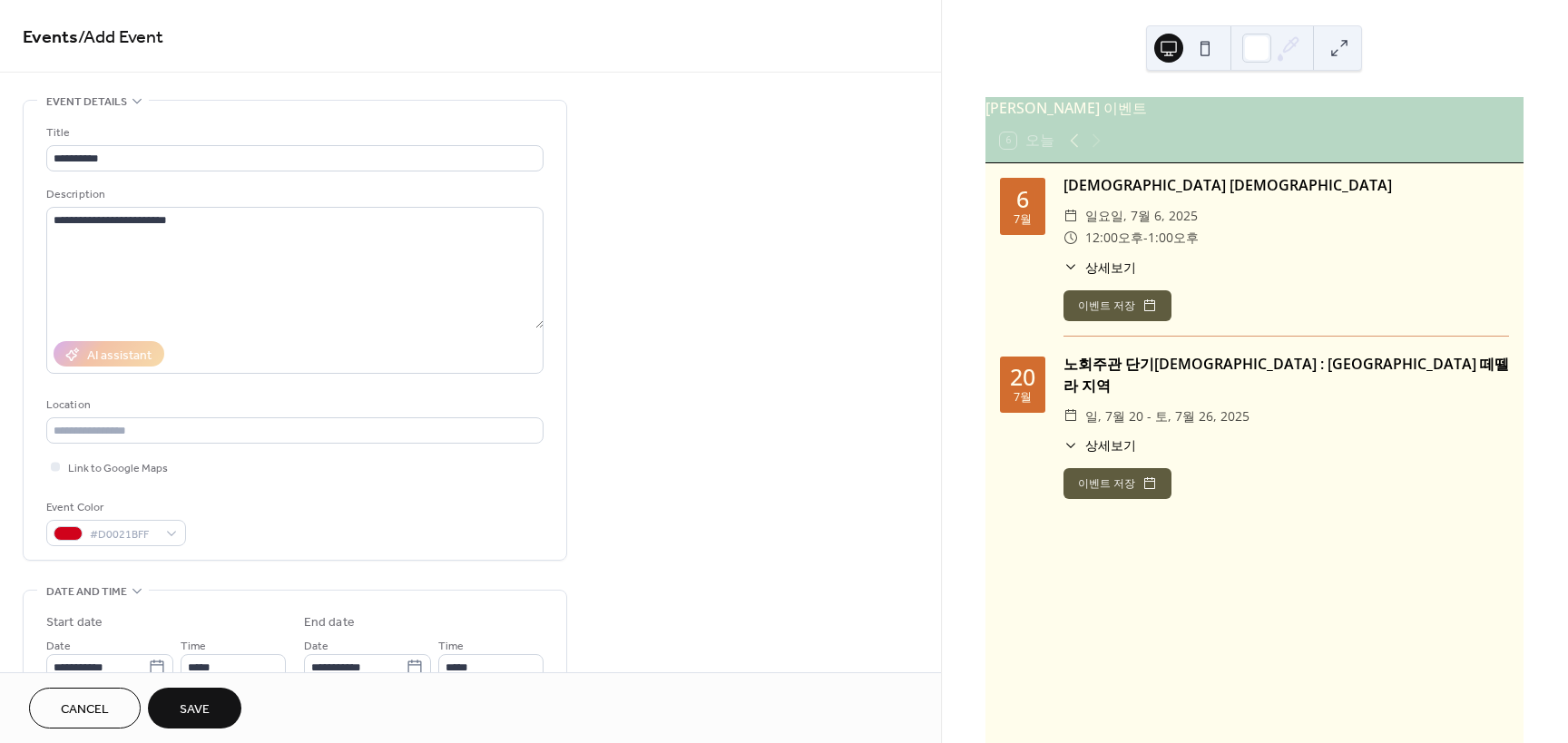 click on "Save" at bounding box center [194, 709] 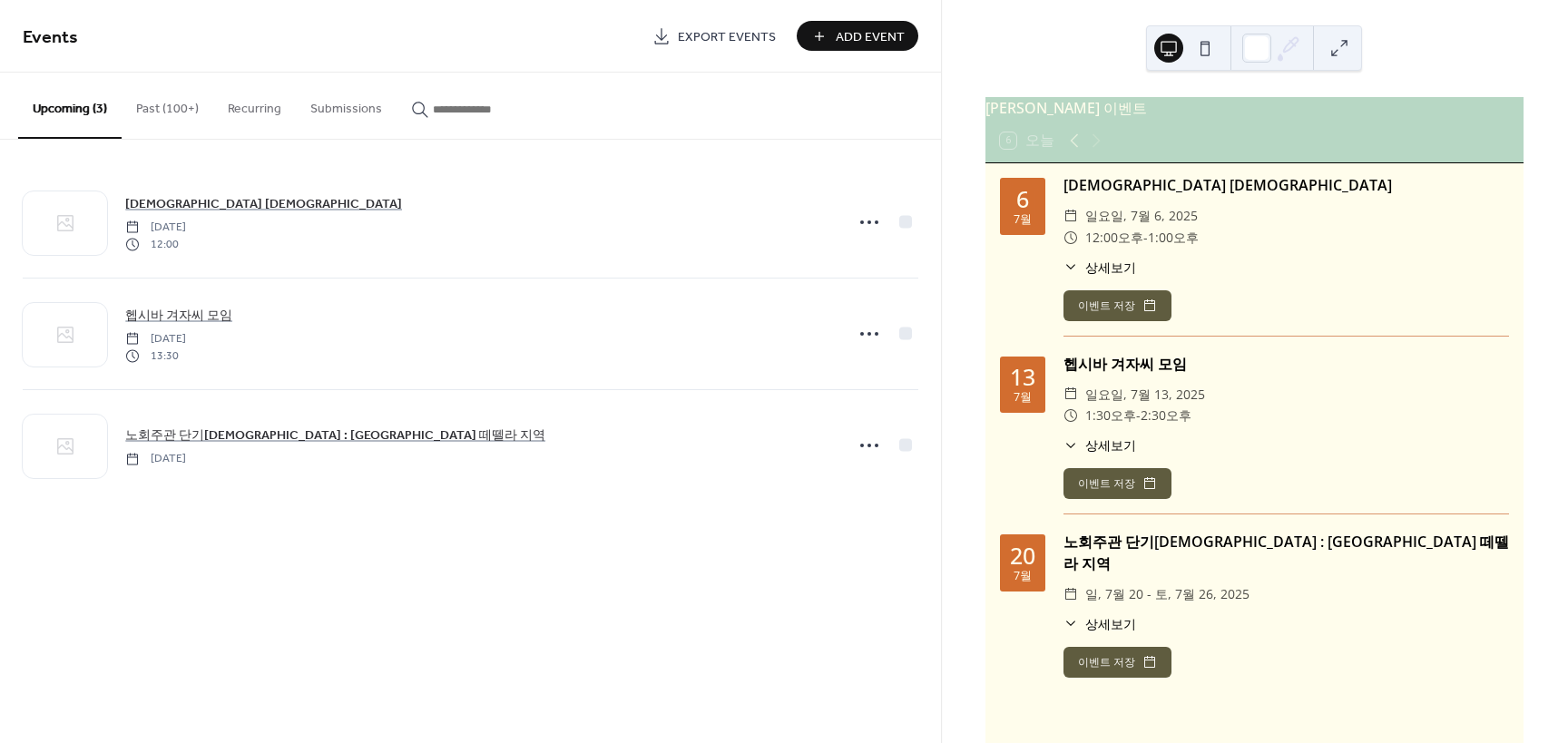 click on "Add Event" at bounding box center [870, 37] 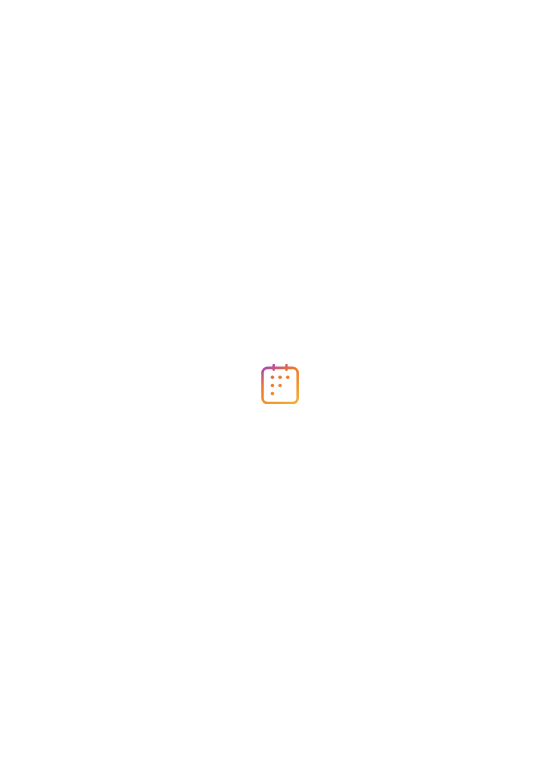 scroll, scrollTop: 0, scrollLeft: 0, axis: both 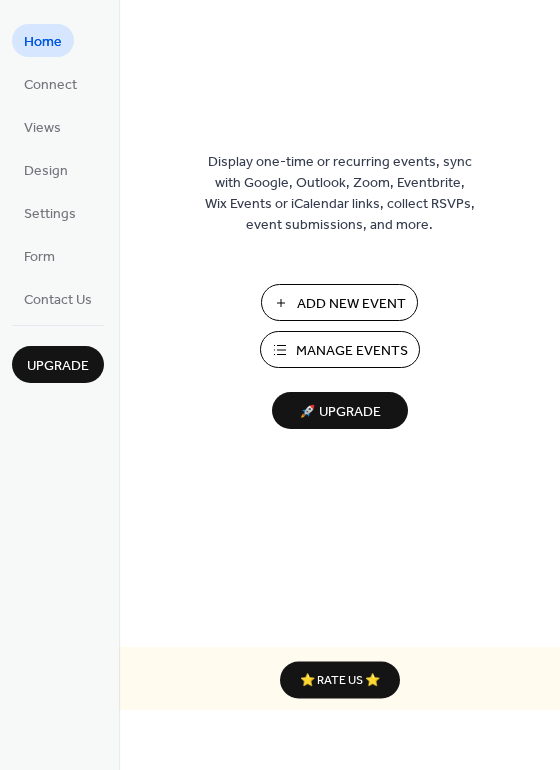 click on "Add New Event" at bounding box center [351, 304] 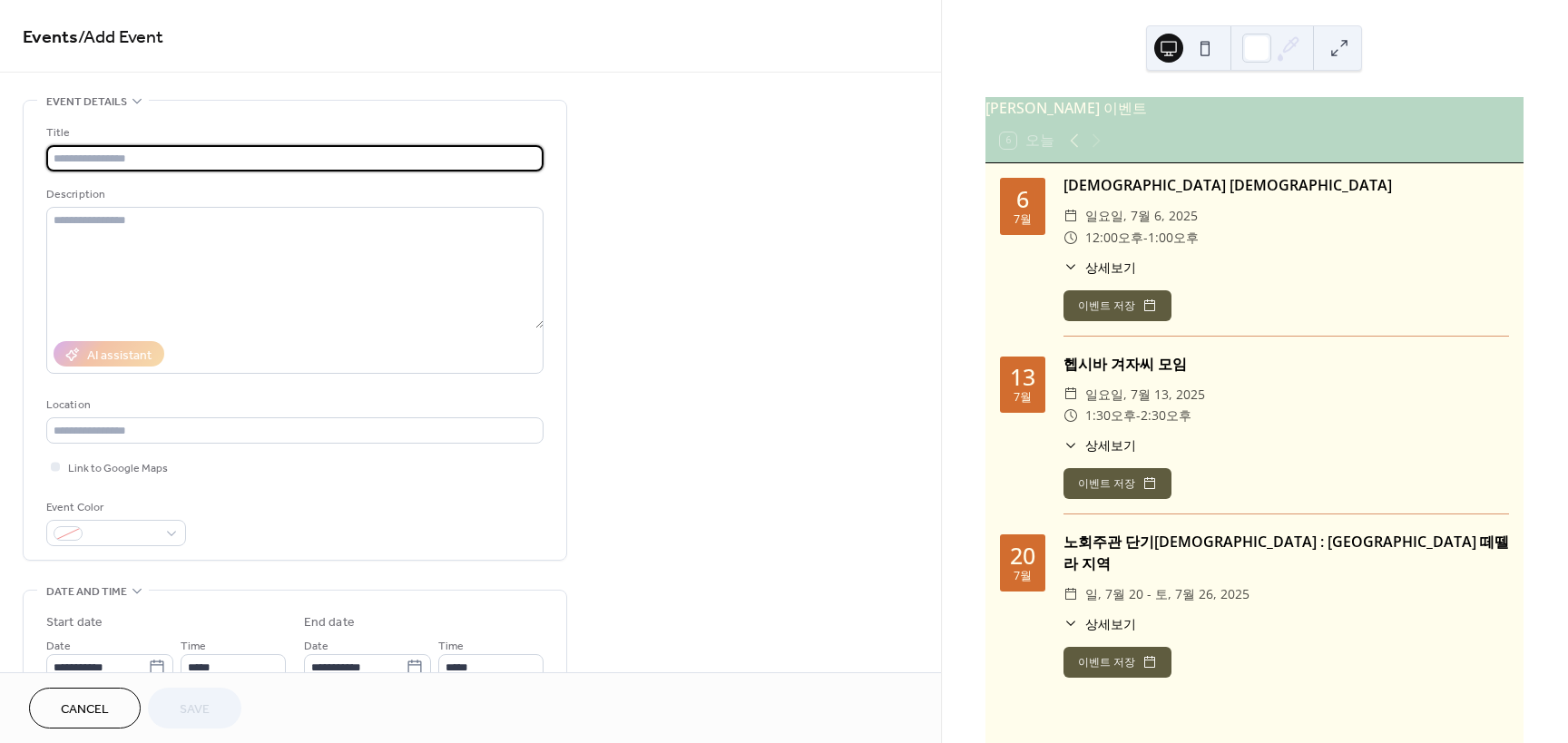 scroll, scrollTop: 0, scrollLeft: 0, axis: both 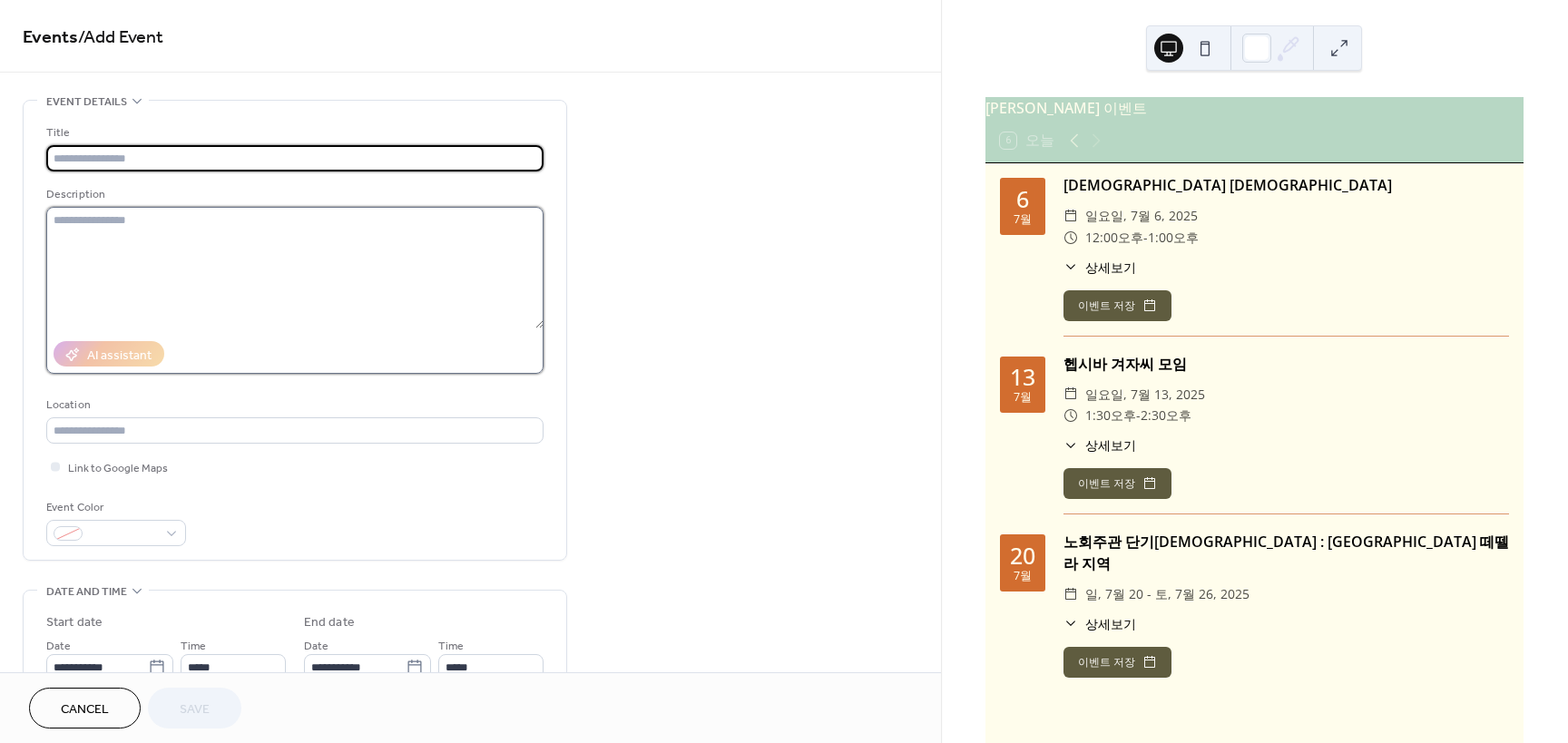 click at bounding box center (295, 268) 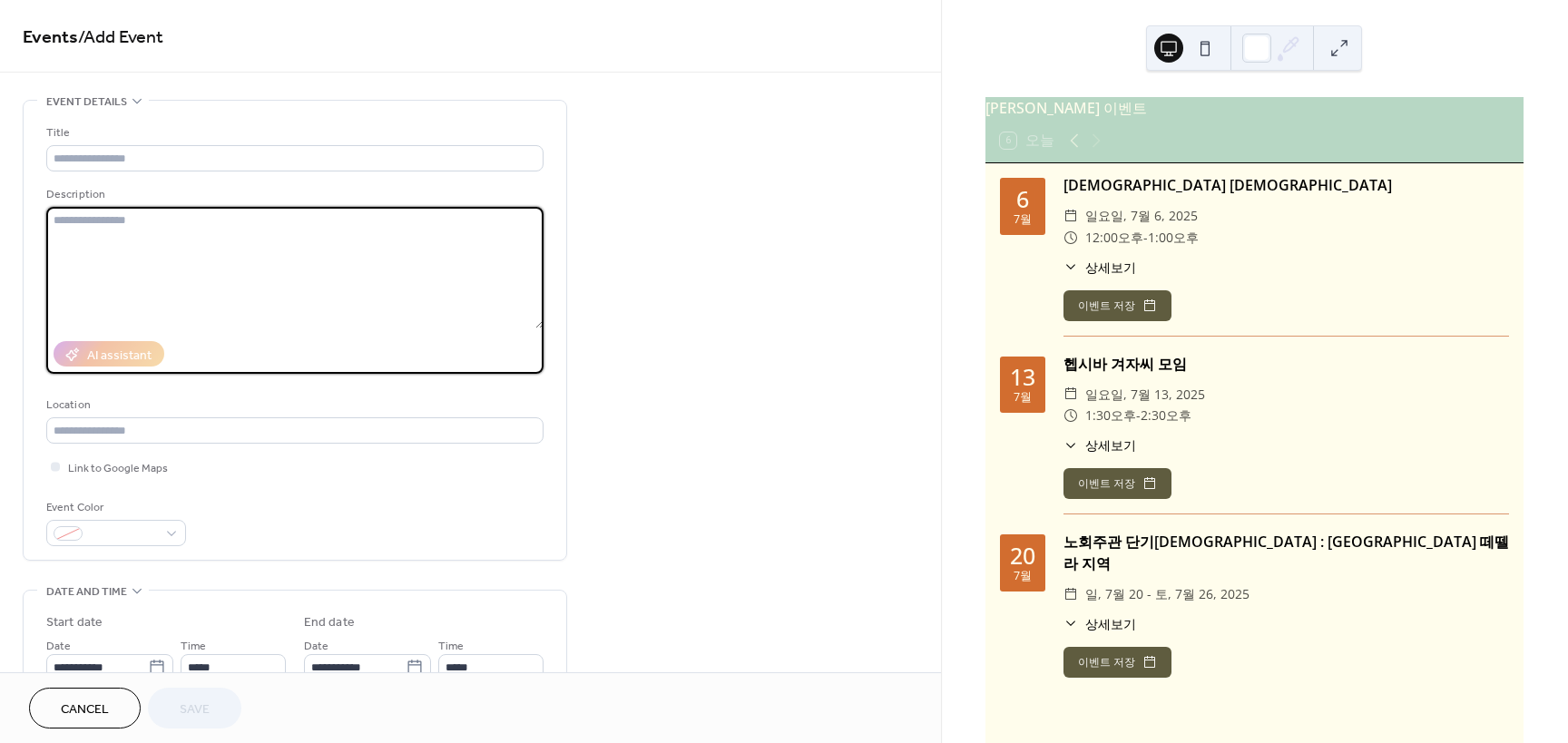 paste on "**********" 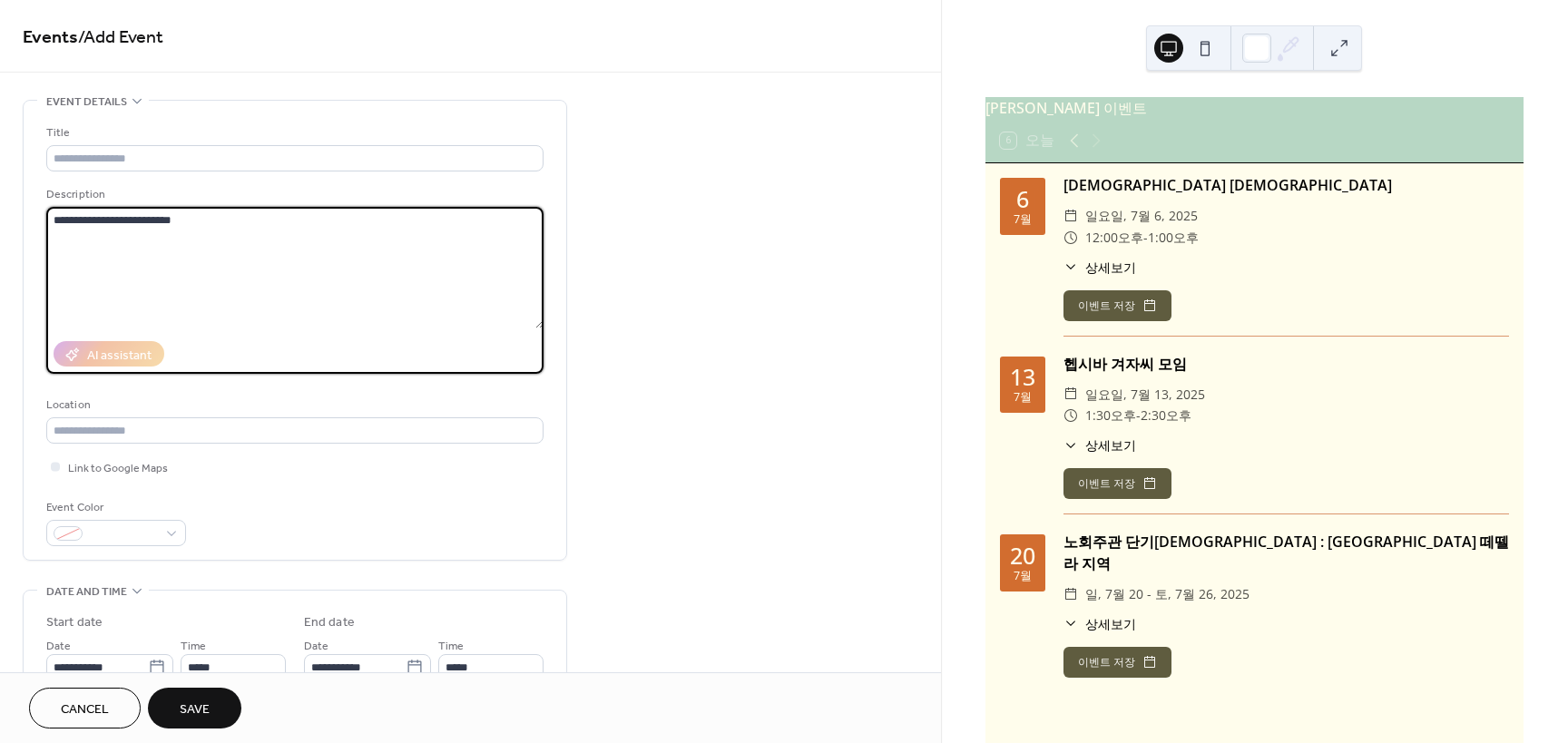 click on "**********" at bounding box center [295, 268] 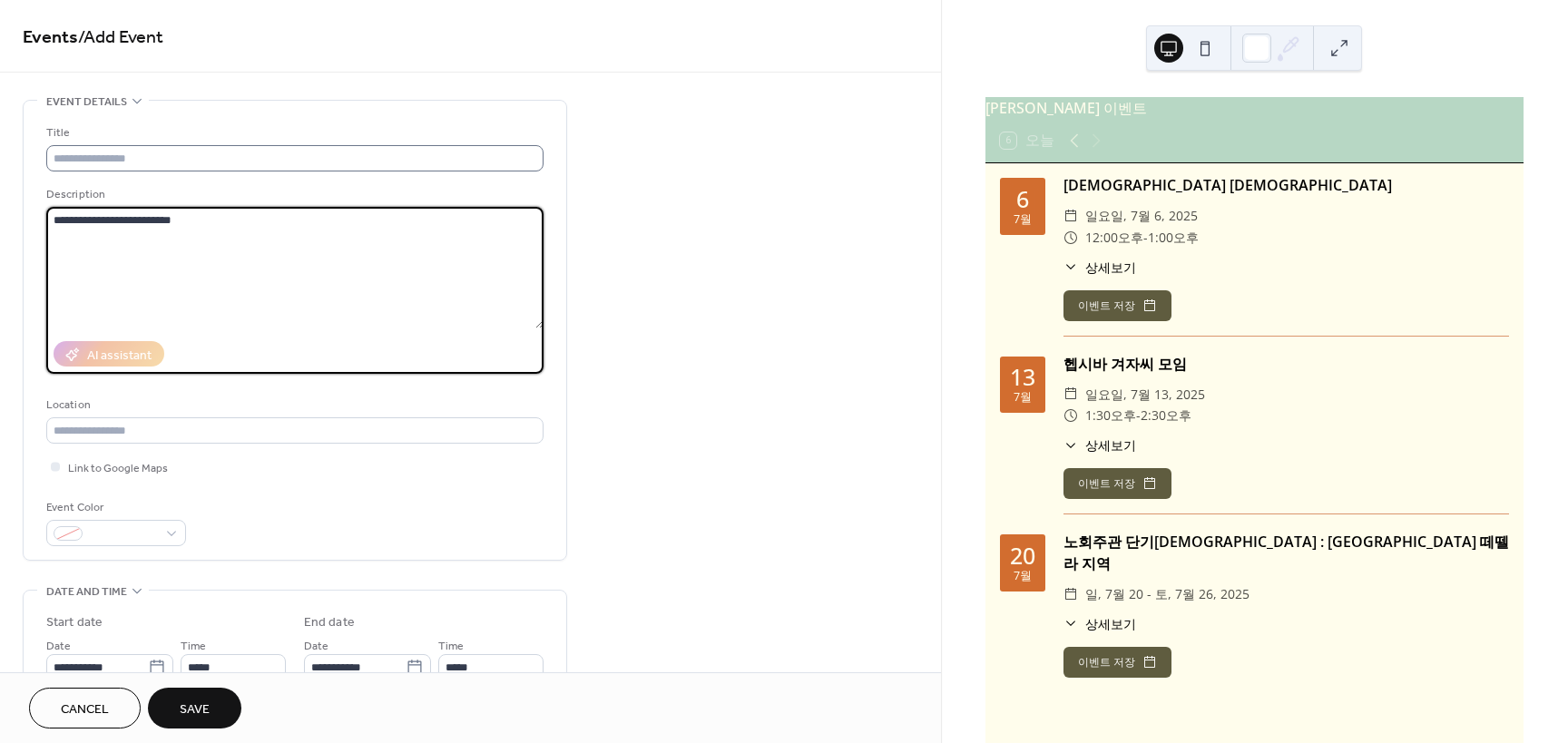 type on "**********" 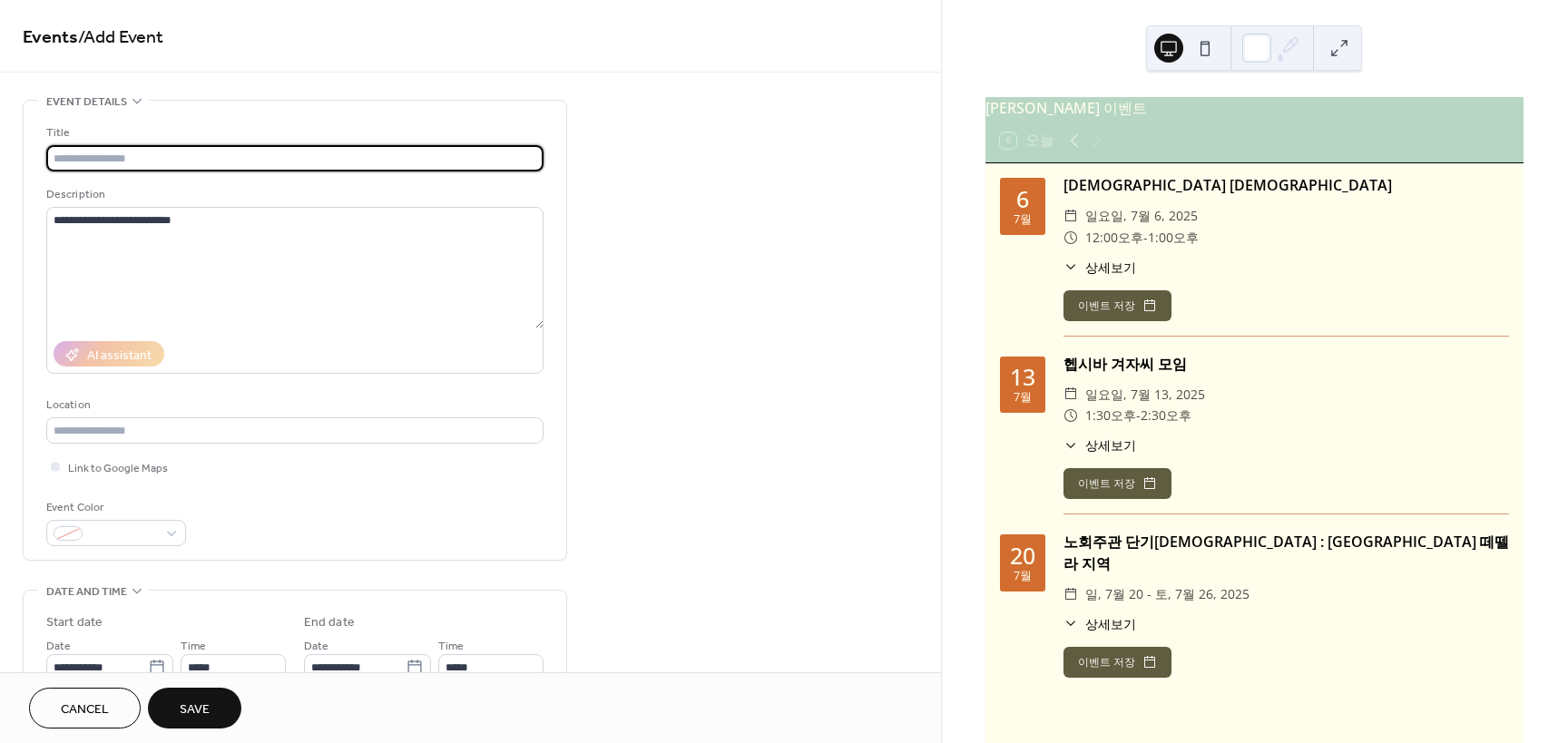 click at bounding box center [295, 158] 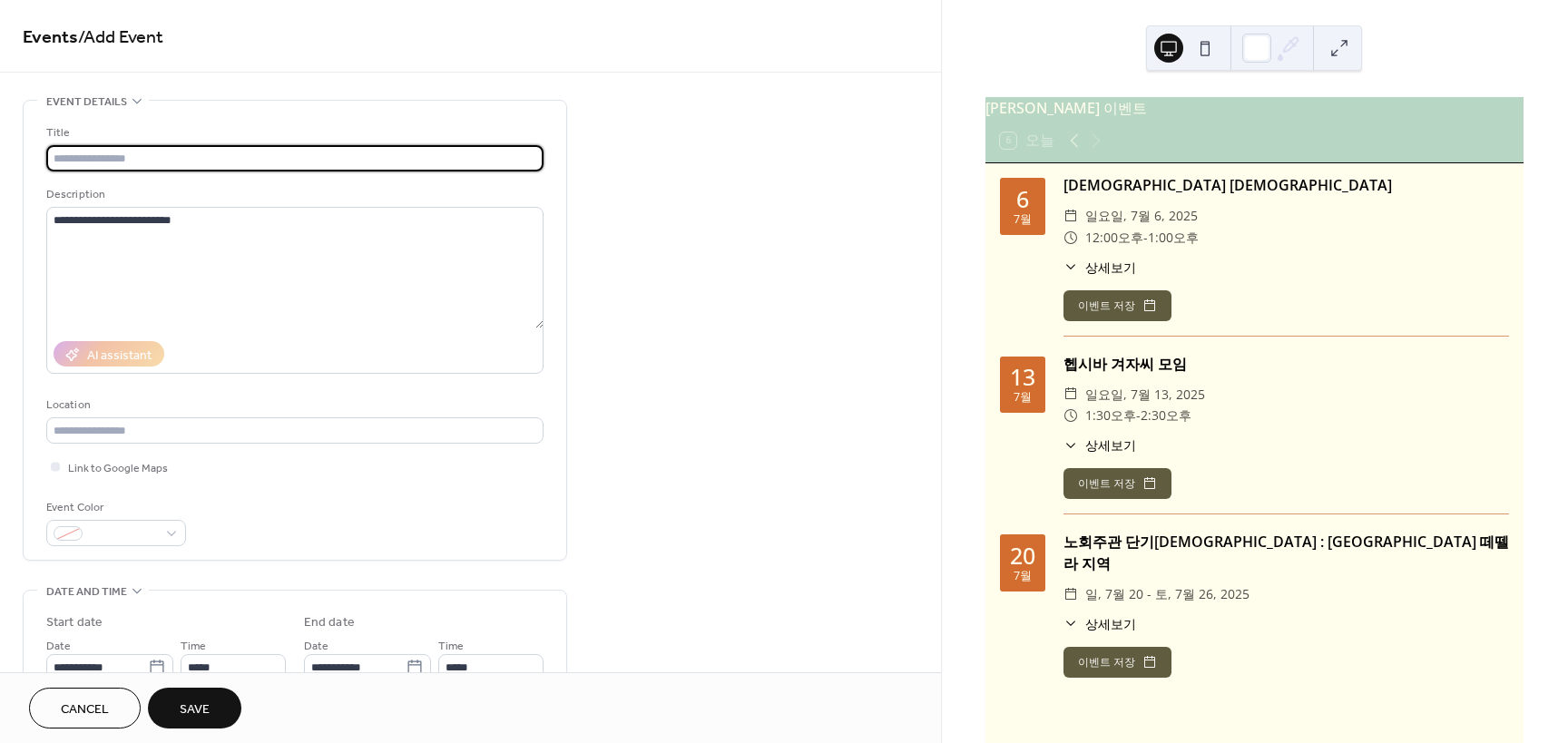 paste on "**********" 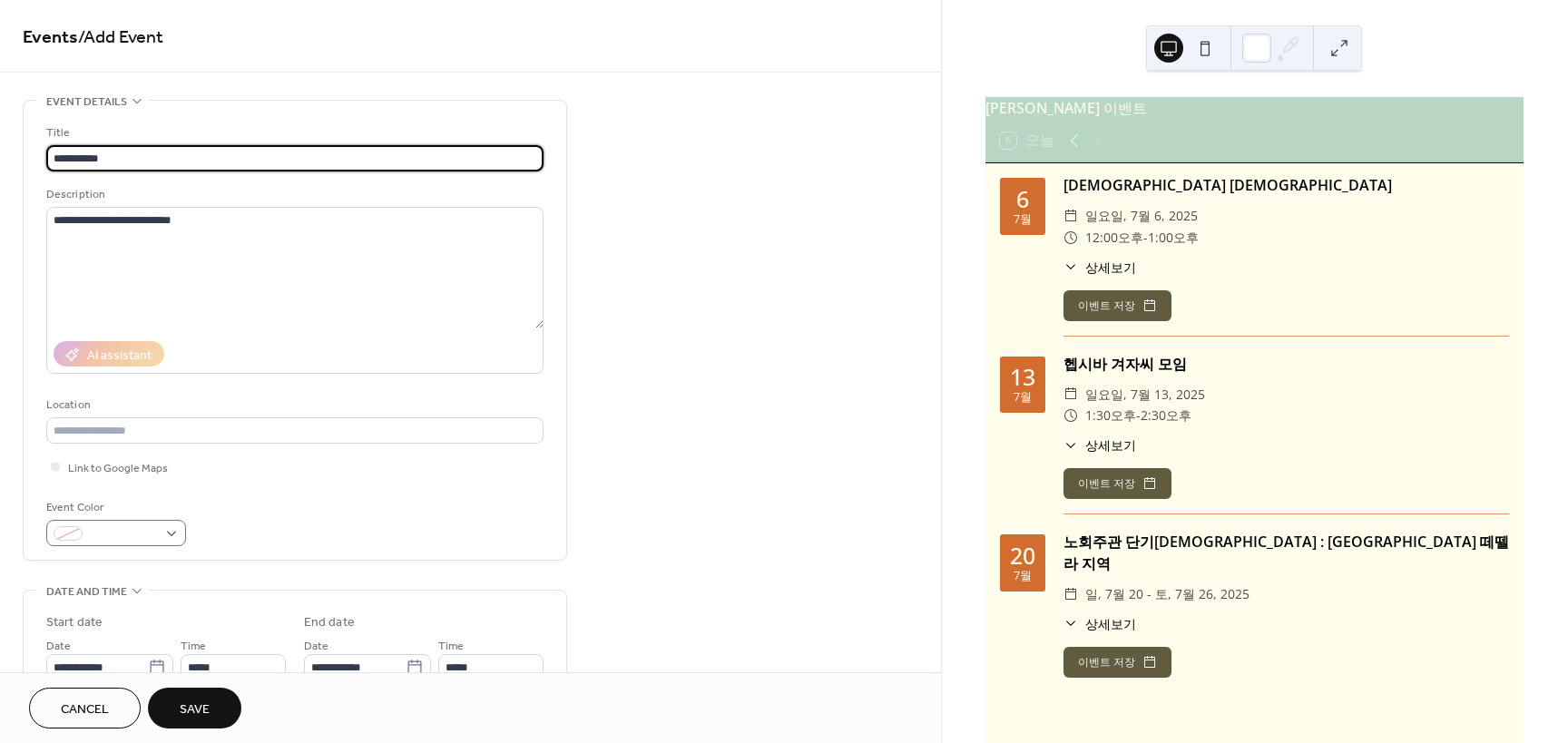 type on "**********" 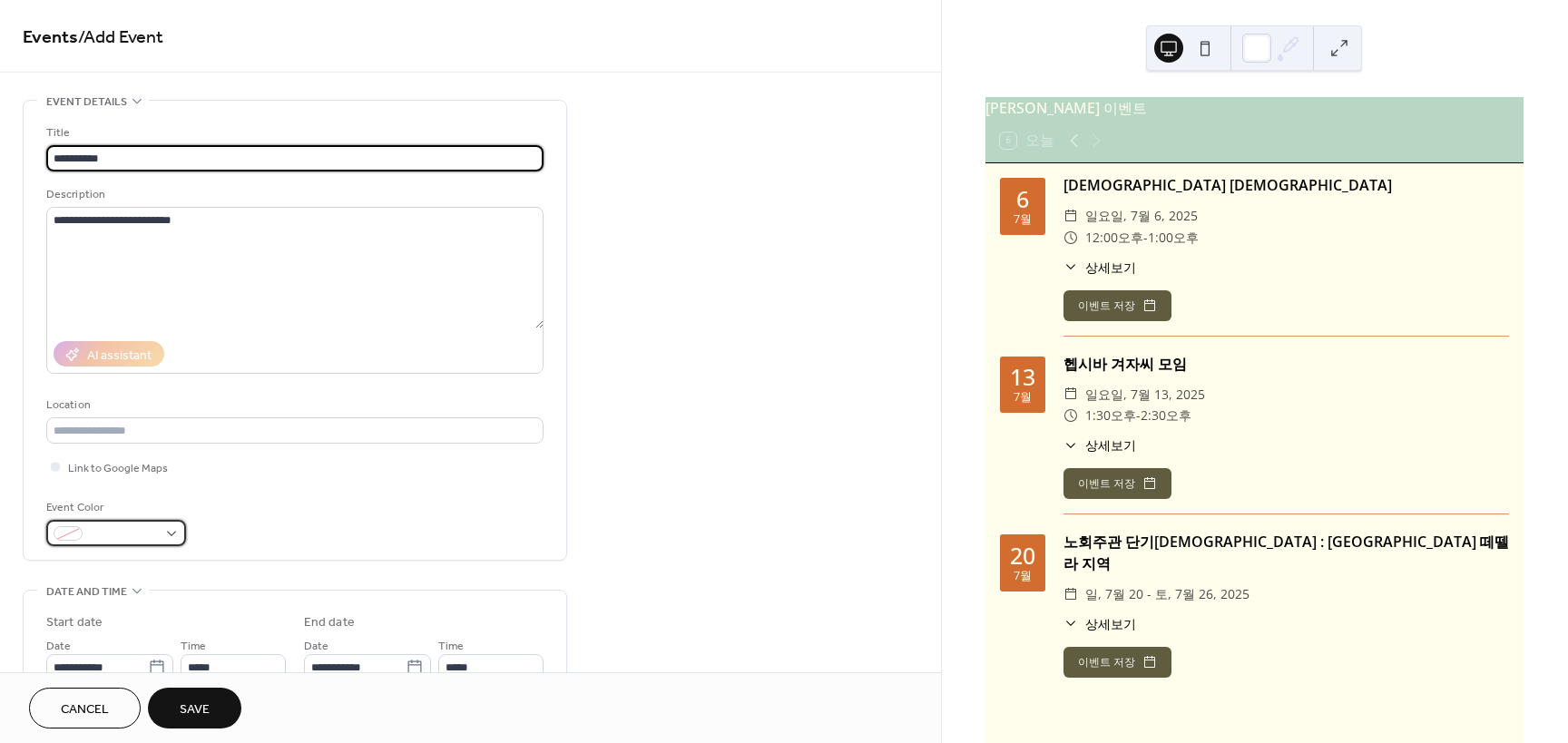 click at bounding box center [116, 533] 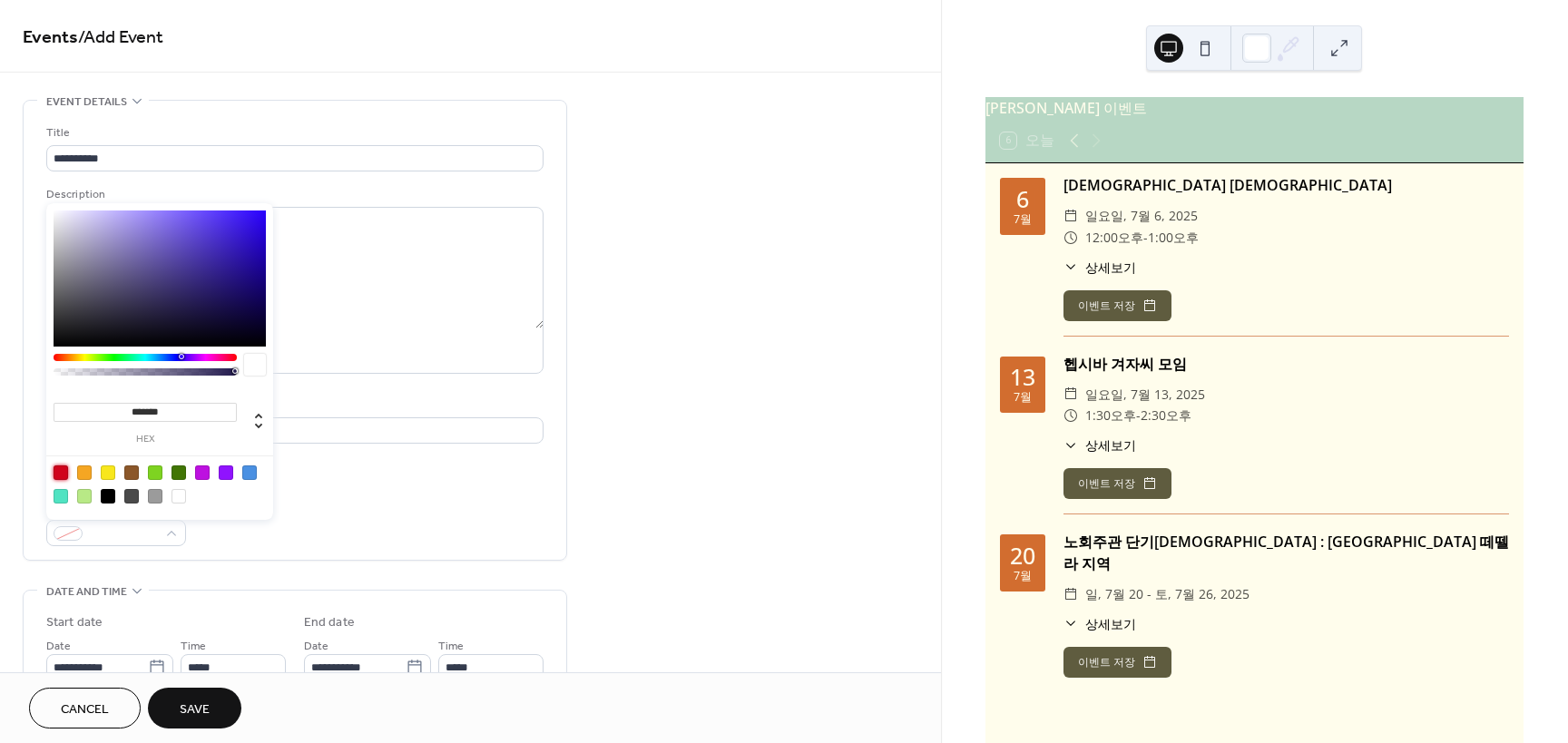 click at bounding box center [61, 473] 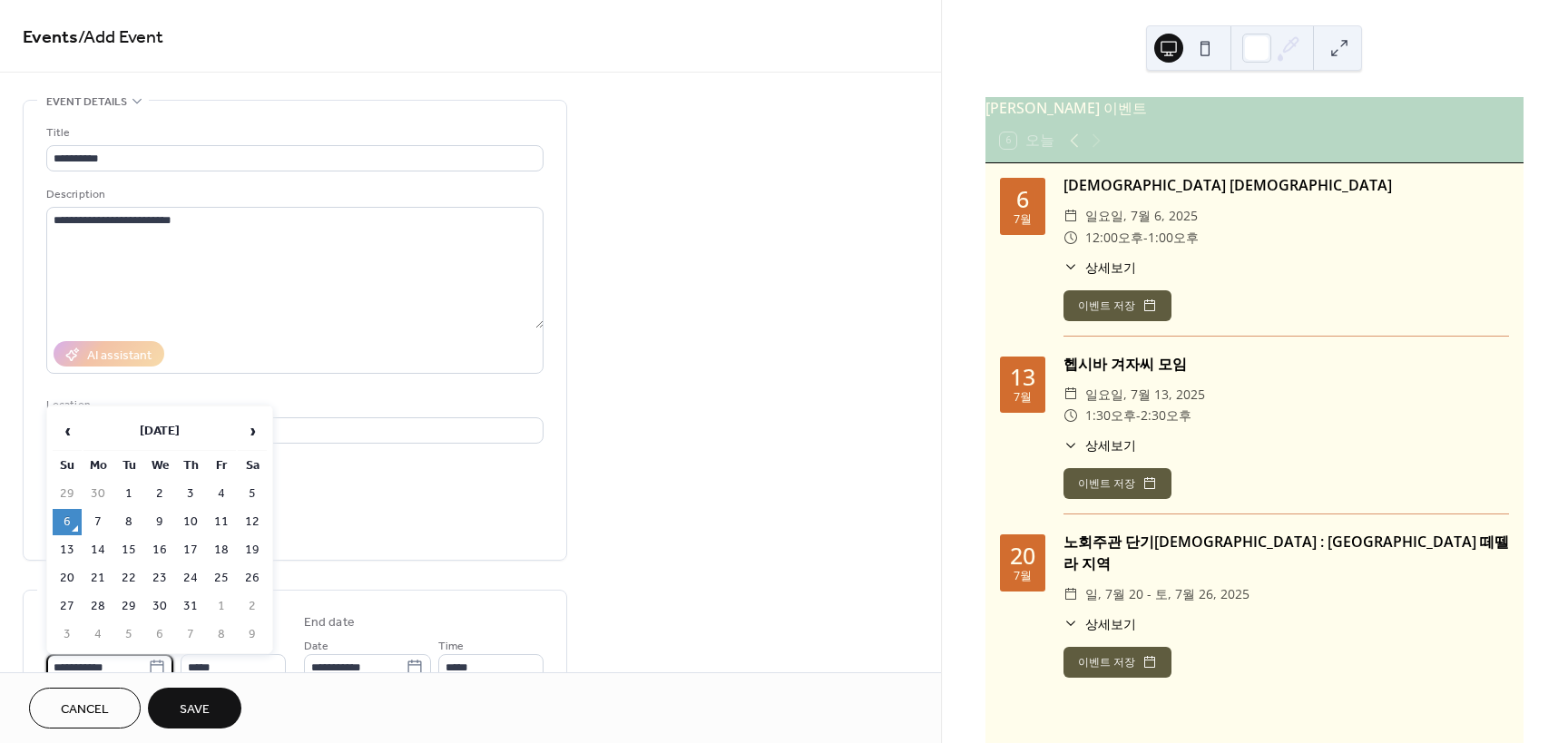 click on "**********" at bounding box center [97, 667] 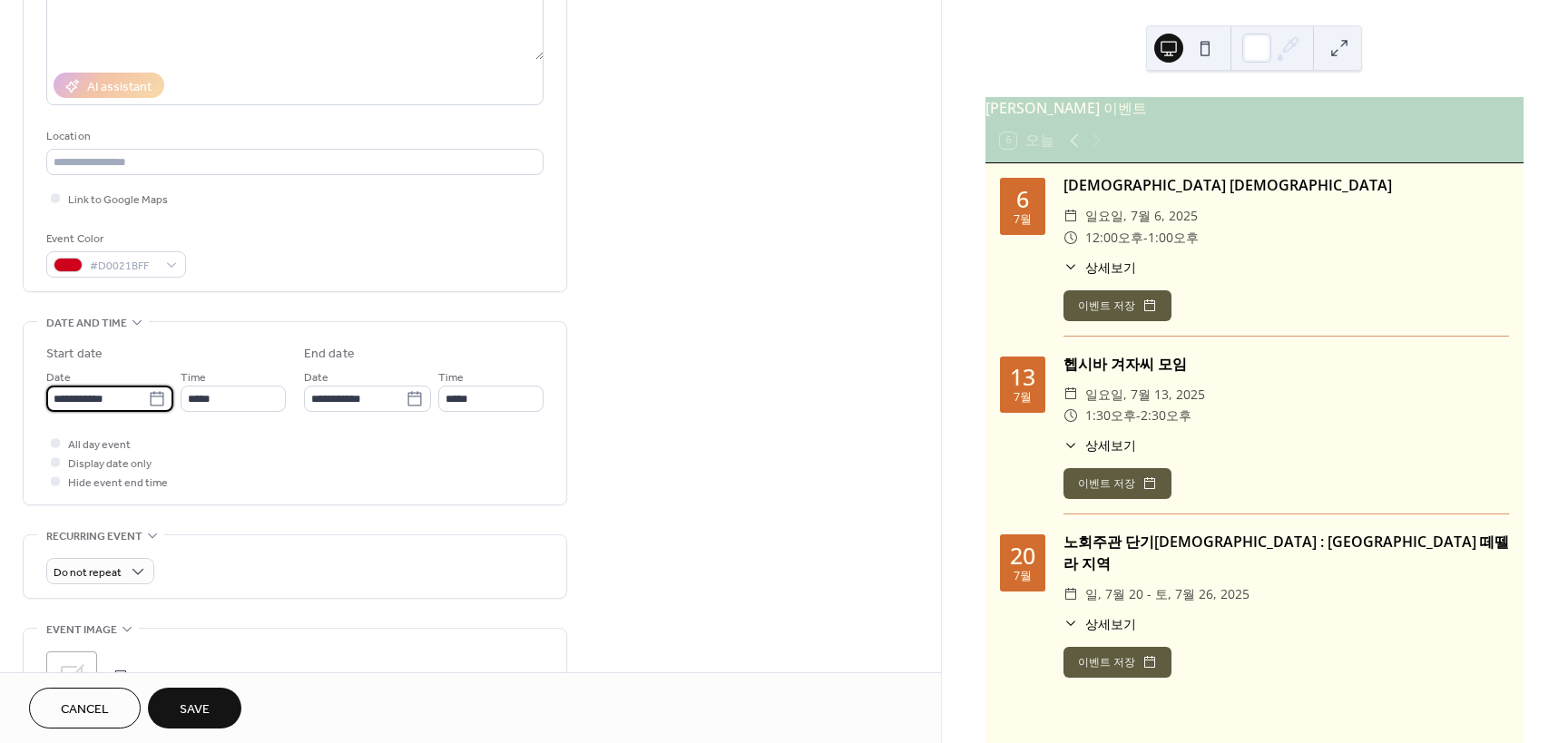 scroll, scrollTop: 181, scrollLeft: 0, axis: vertical 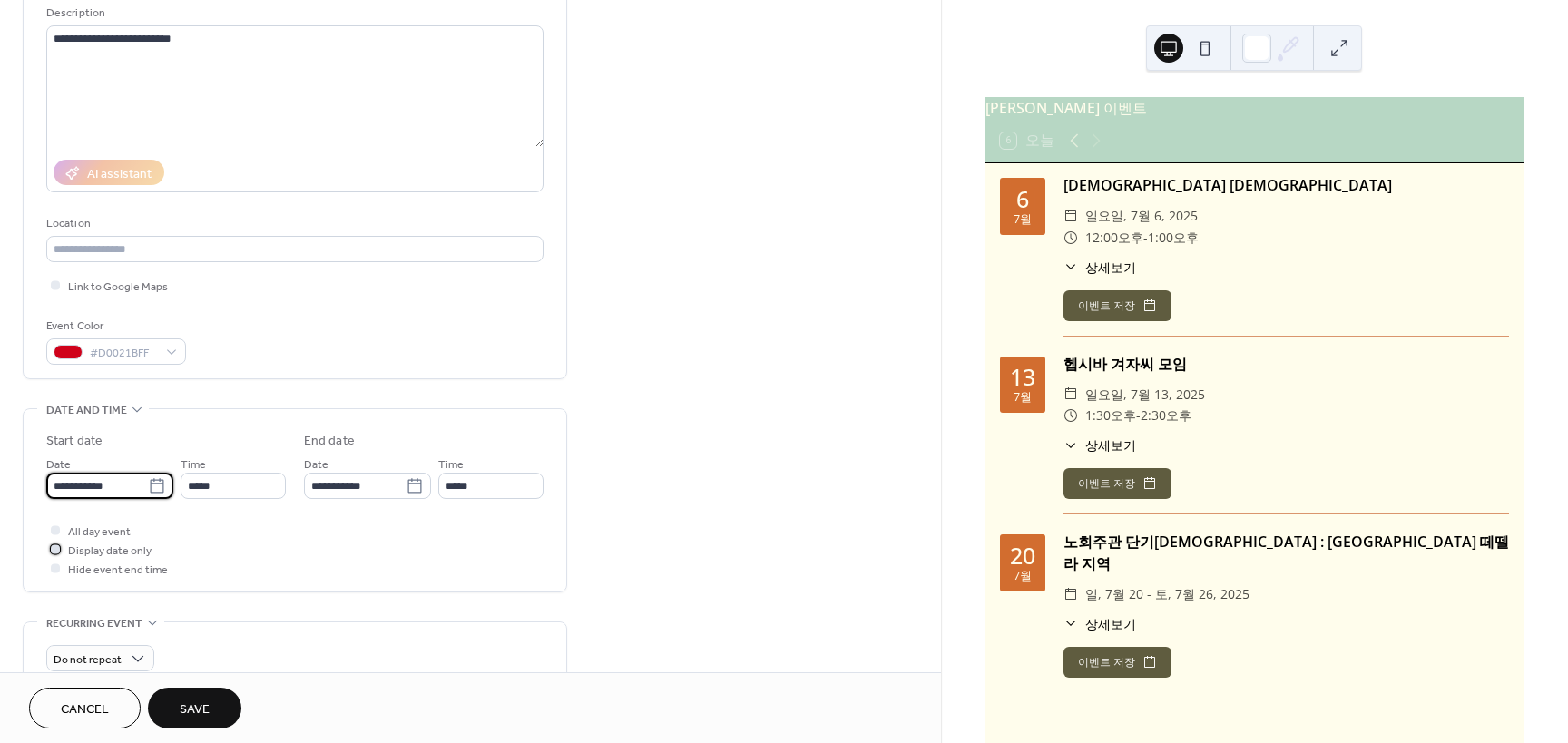 click at bounding box center [55, 549] 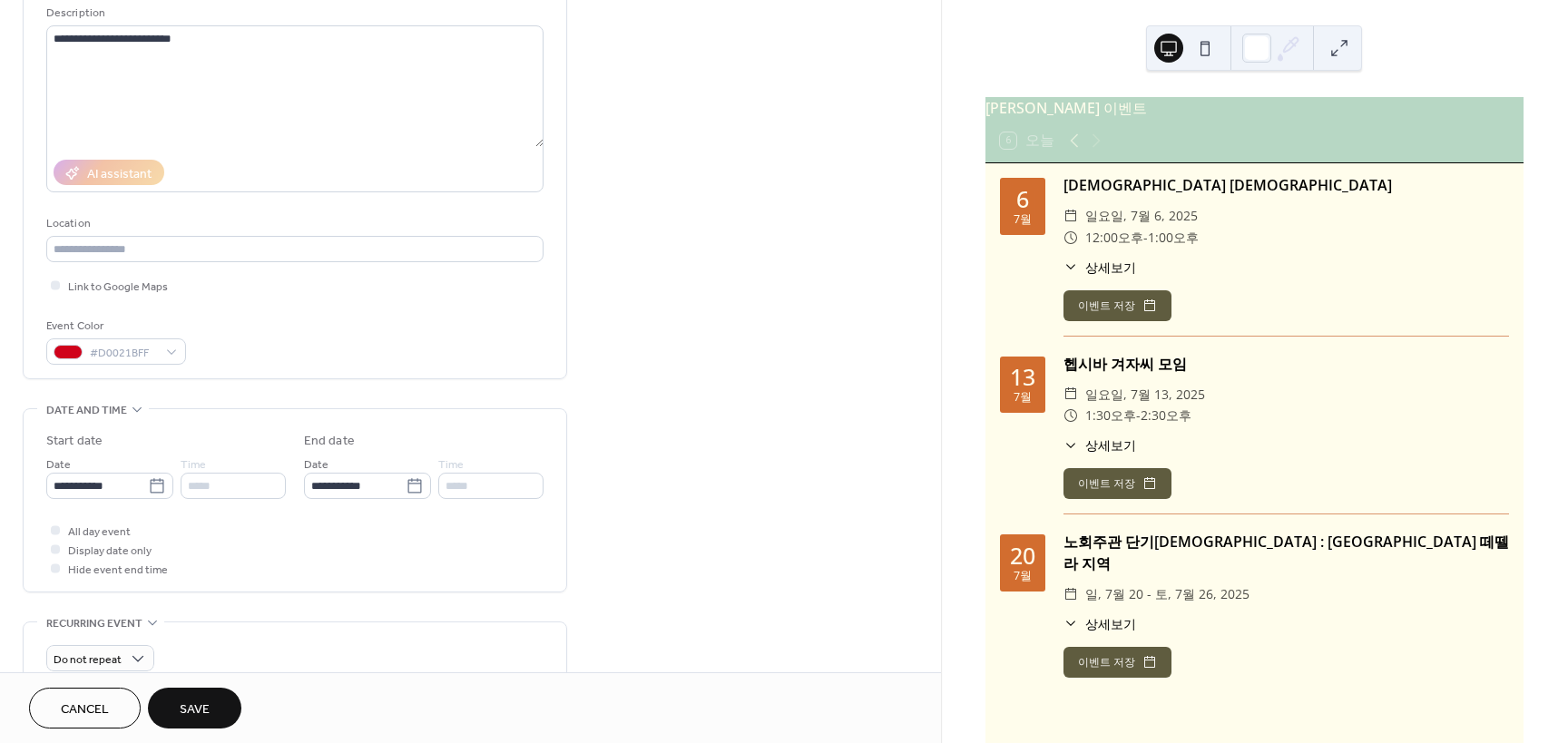 click on "Save" at bounding box center (194, 709) 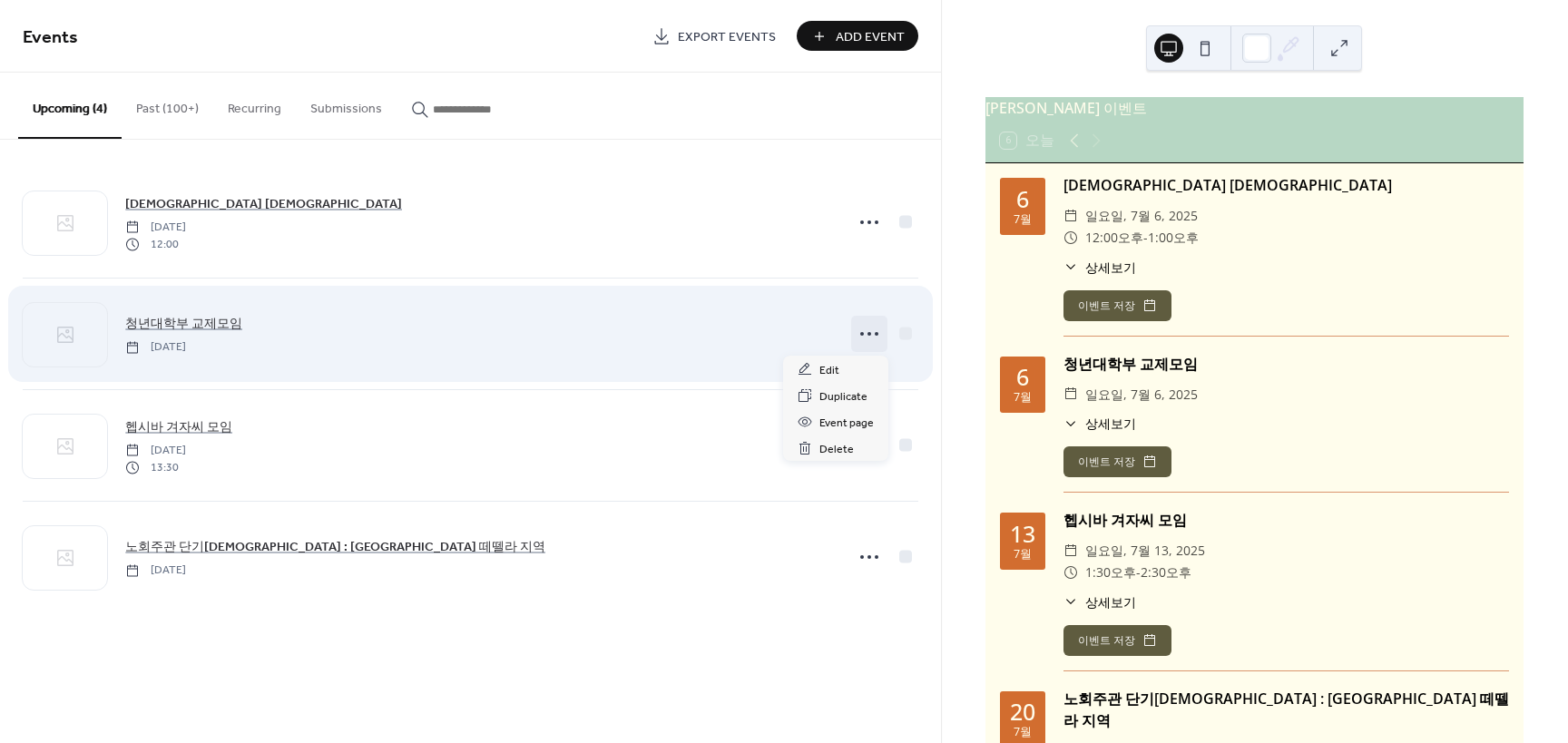 click 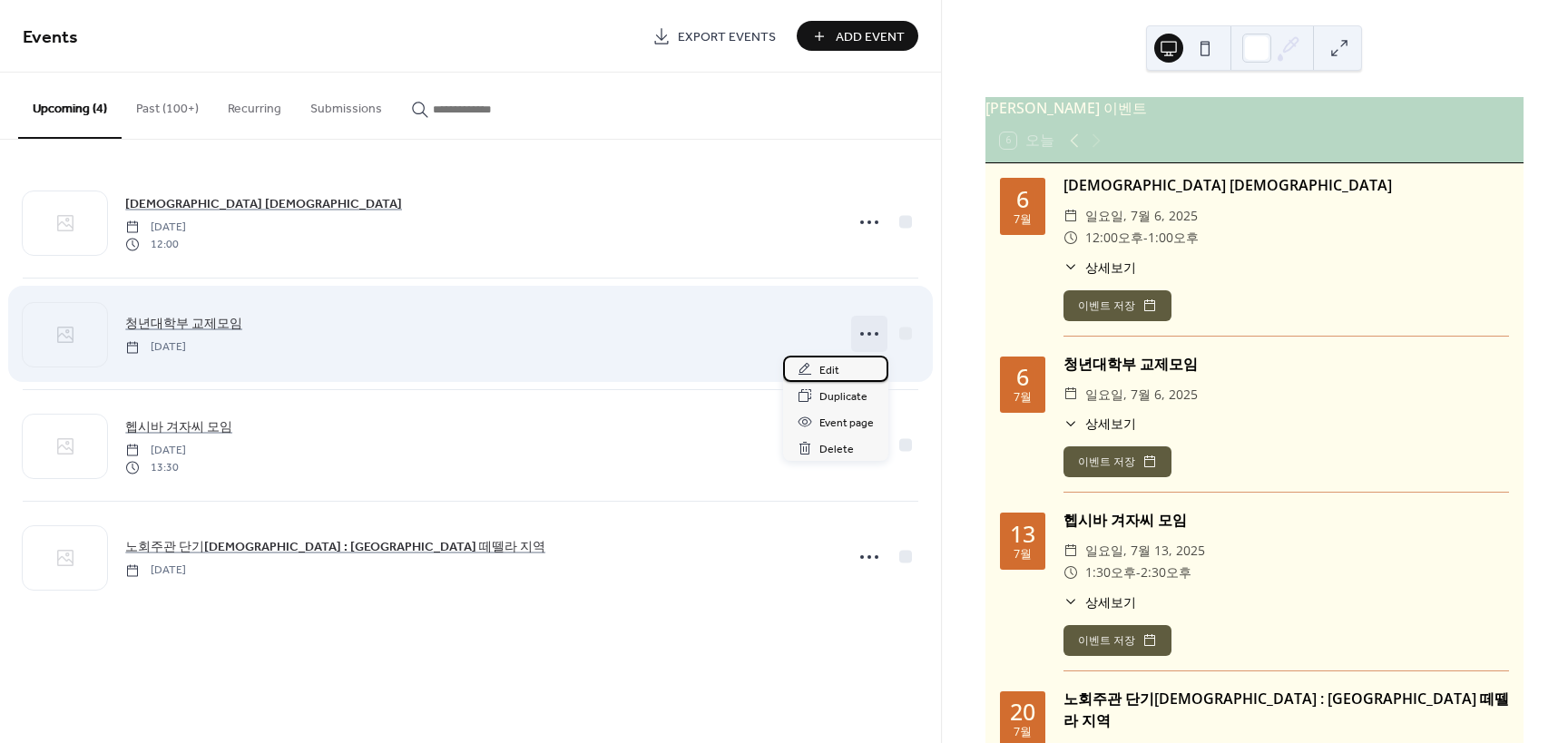 click on "Edit" at bounding box center (829, 370) 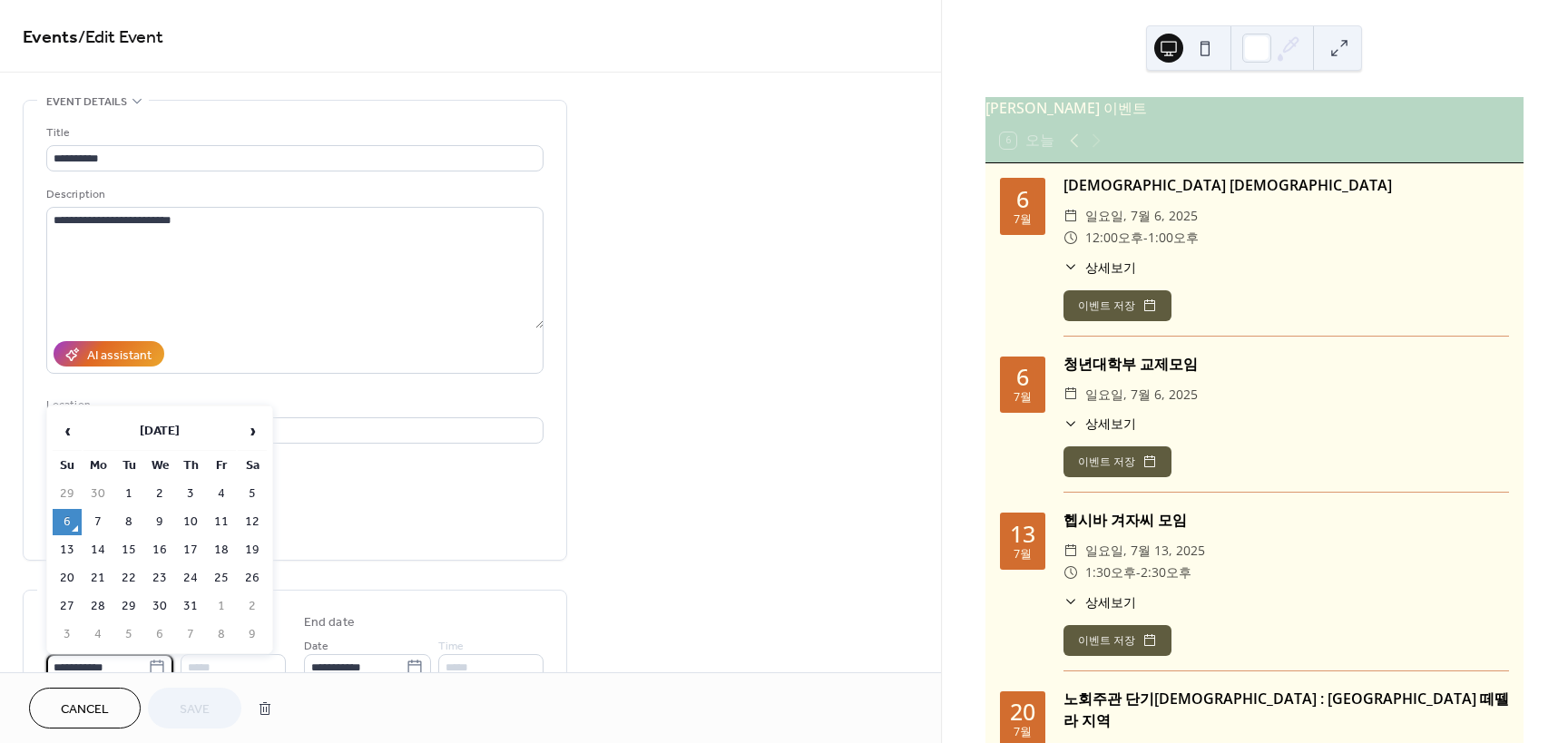 click on "**********" at bounding box center (97, 667) 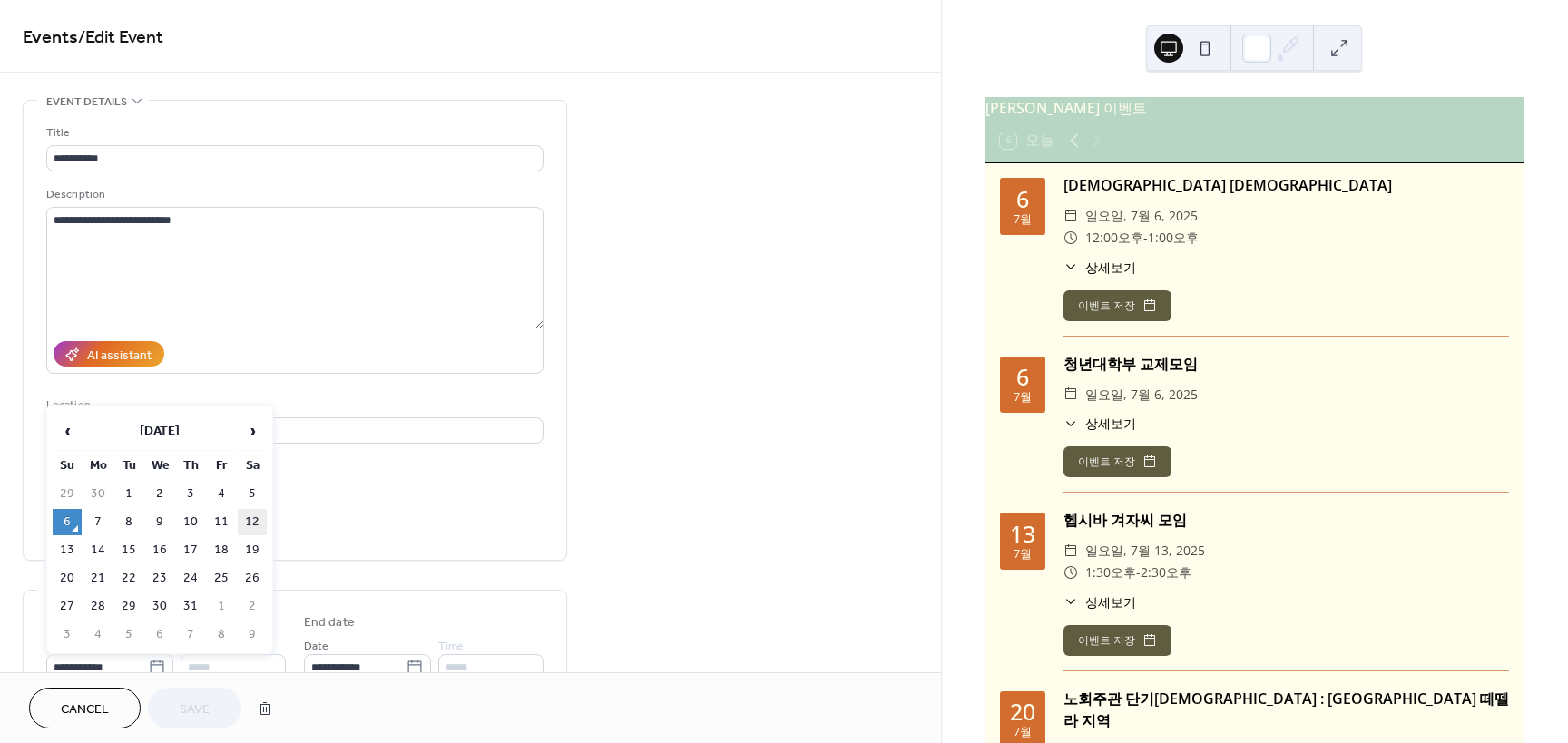 click on "12" at bounding box center [252, 522] 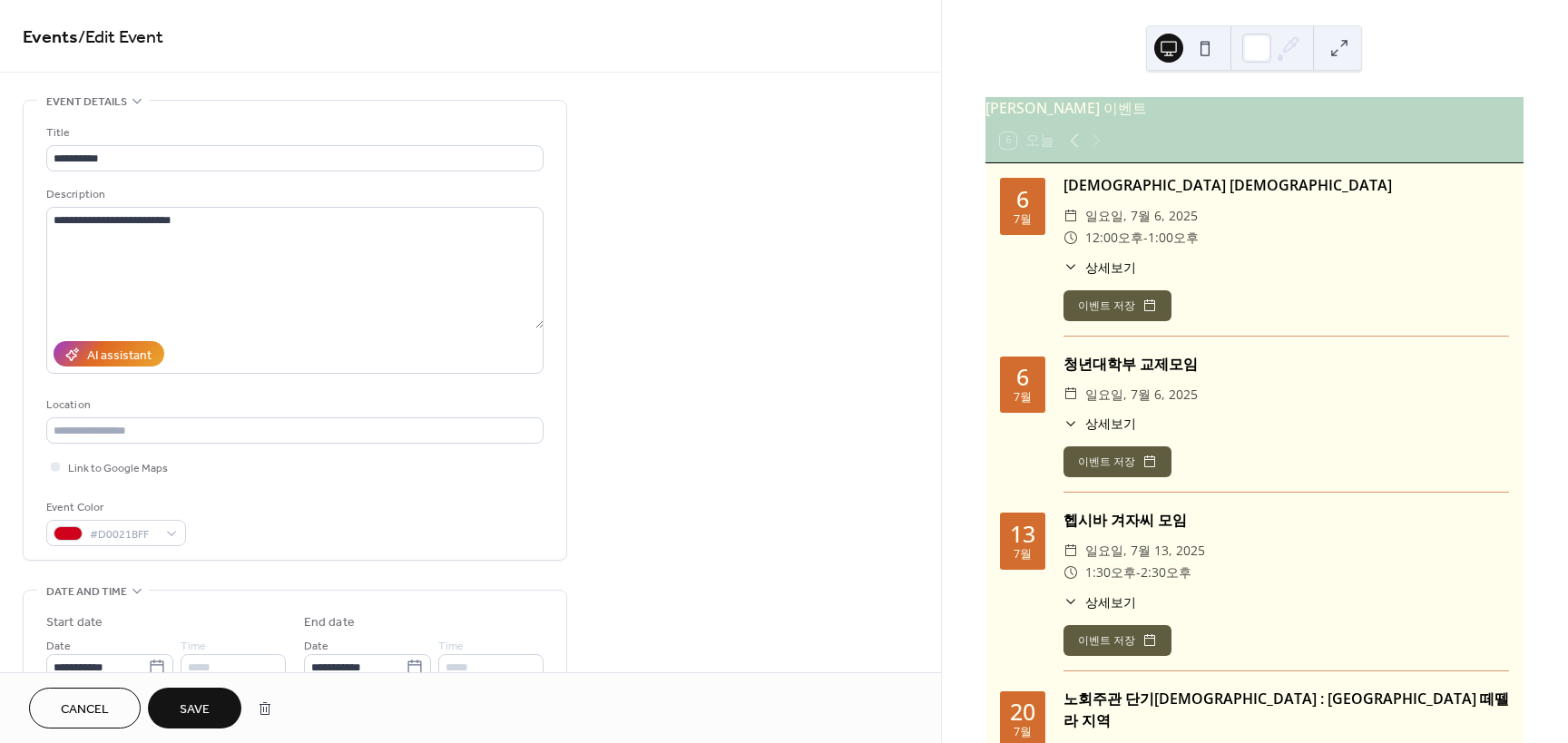 click on "Save" at bounding box center (194, 709) 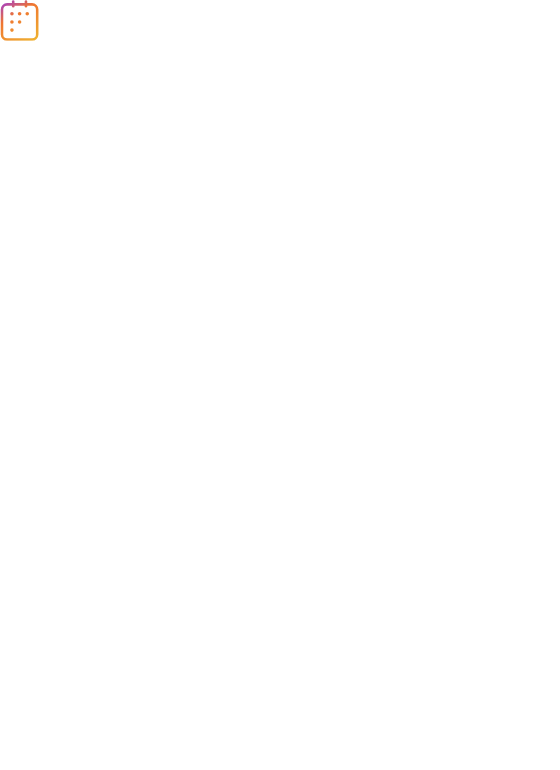 scroll, scrollTop: 0, scrollLeft: 0, axis: both 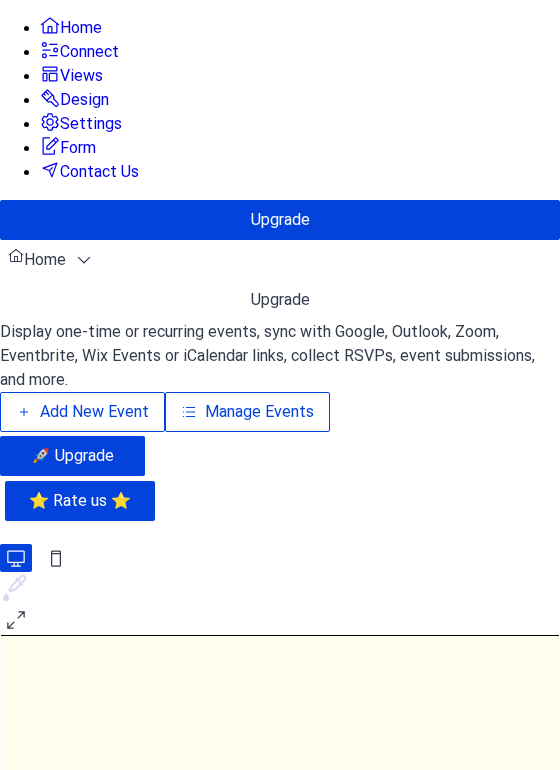 click on "Add New Event" at bounding box center [94, 412] 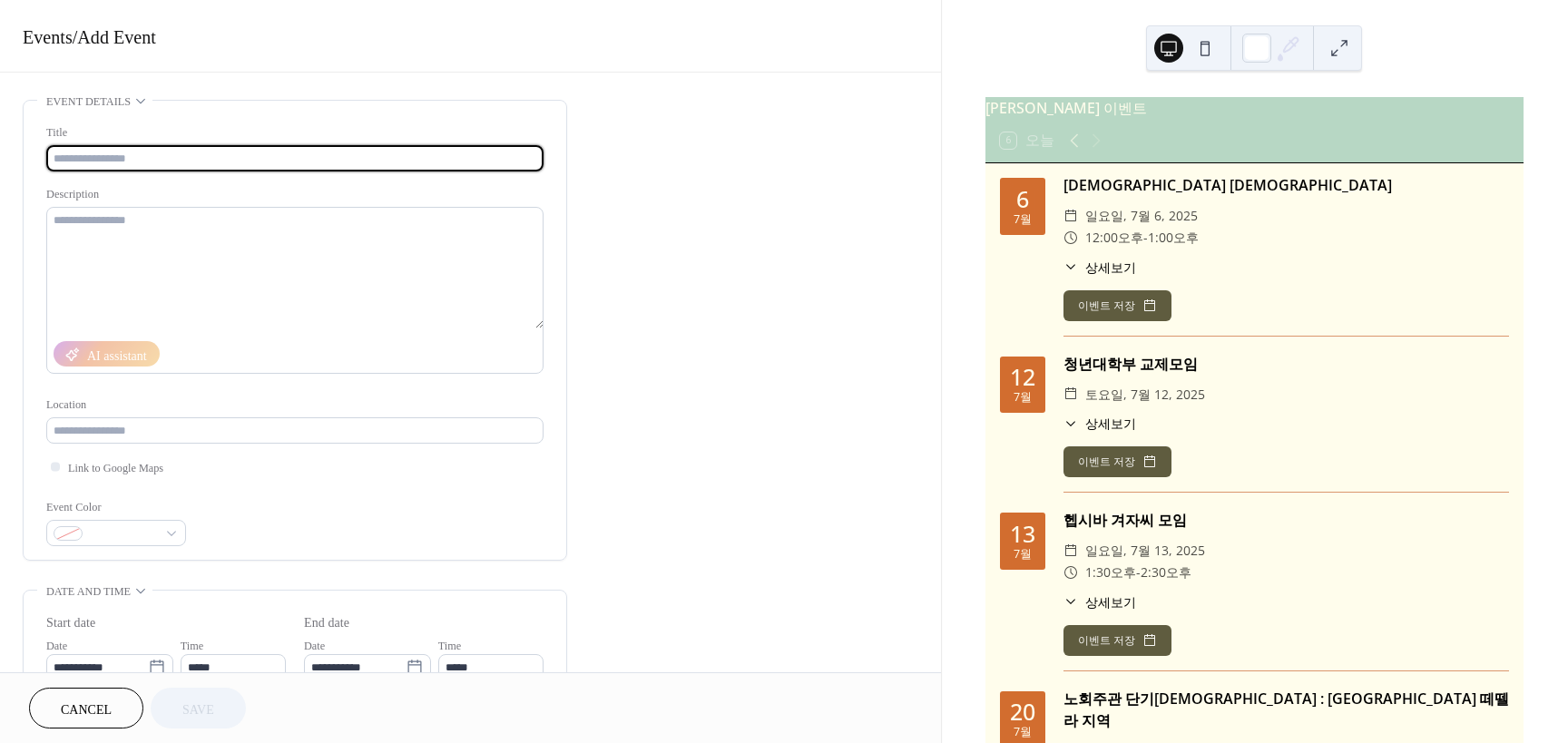 scroll, scrollTop: 0, scrollLeft: 0, axis: both 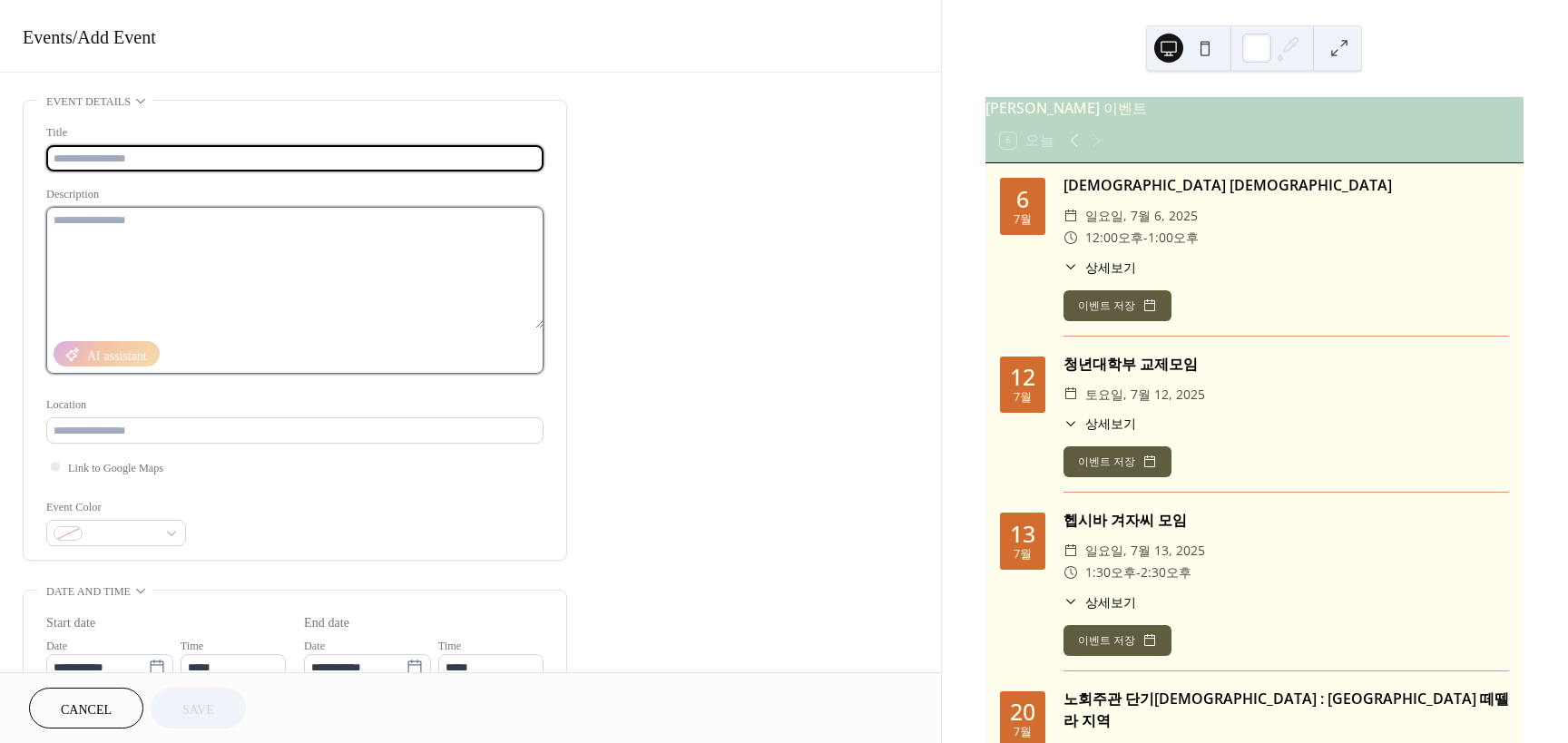 click at bounding box center (295, 268) 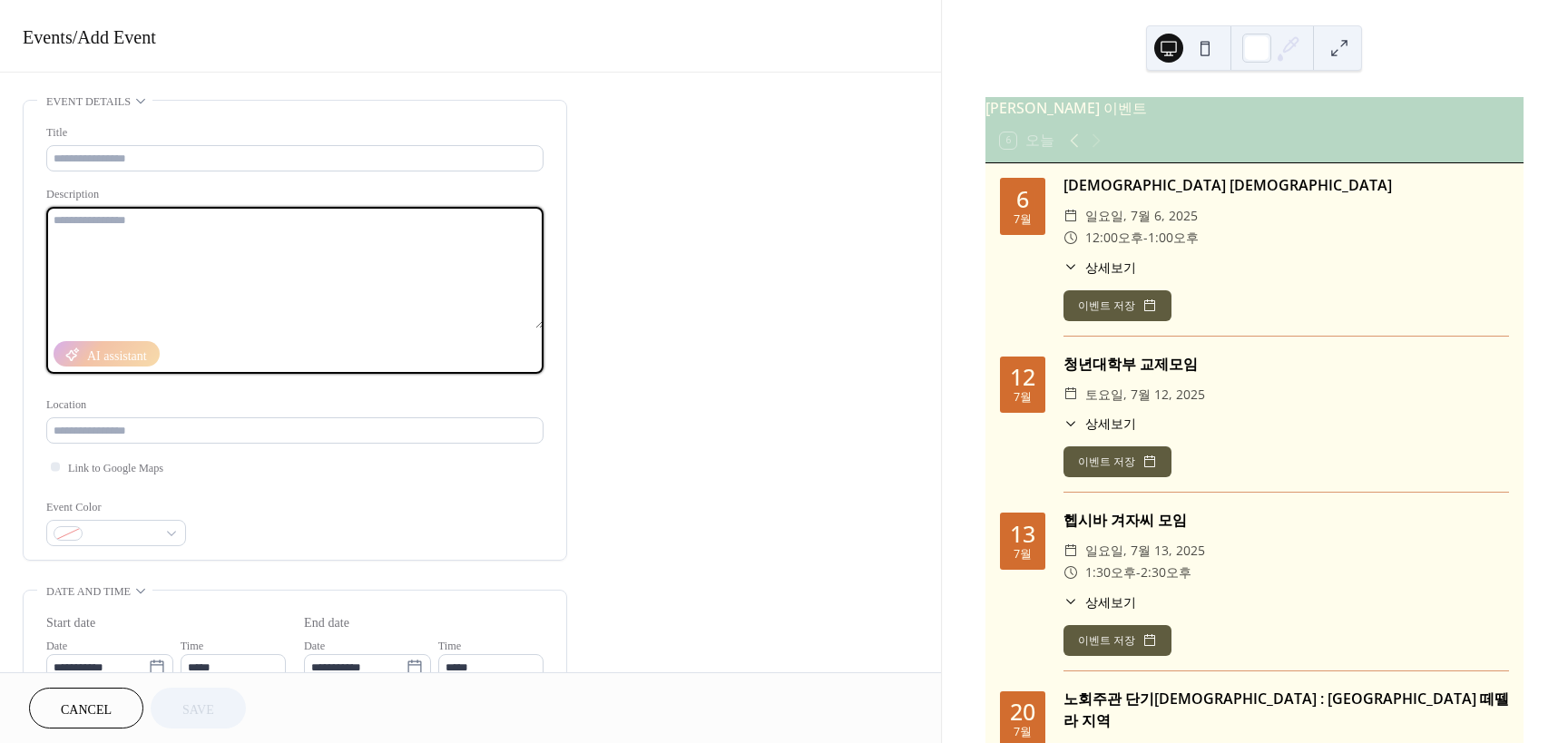 paste on "**********" 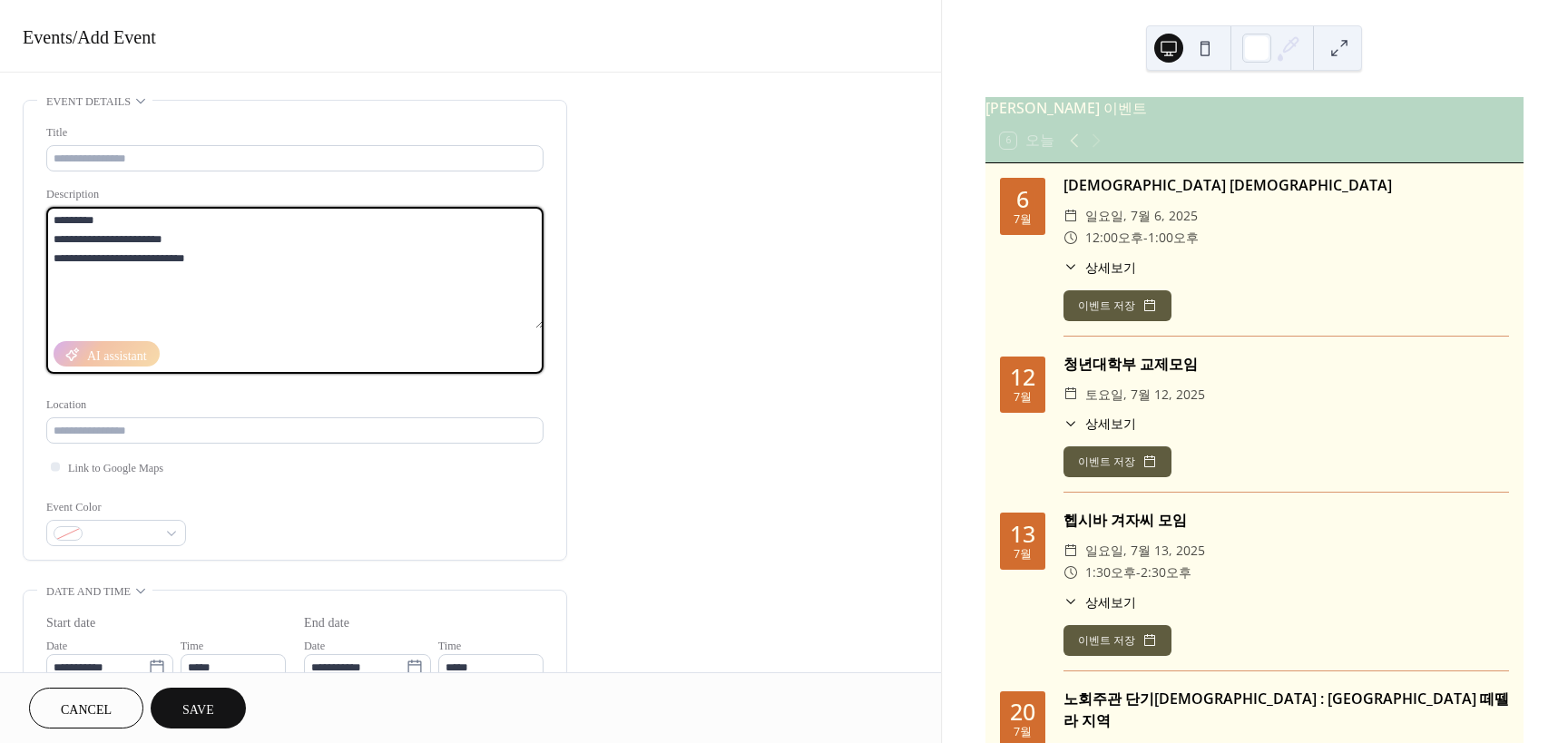 drag, startPoint x: 141, startPoint y: 218, endPoint x: 44, endPoint y: 223, distance: 97.12878 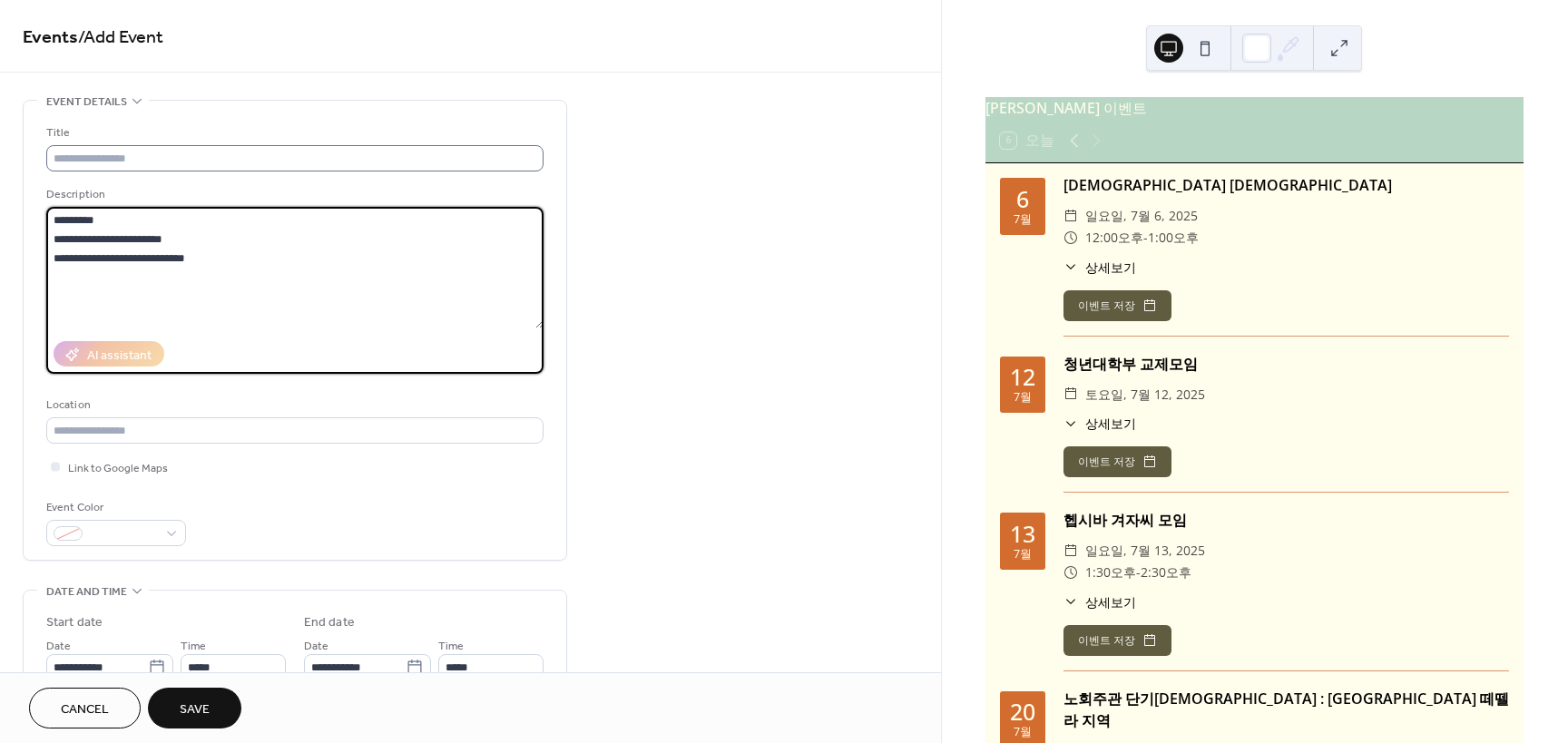 type on "**********" 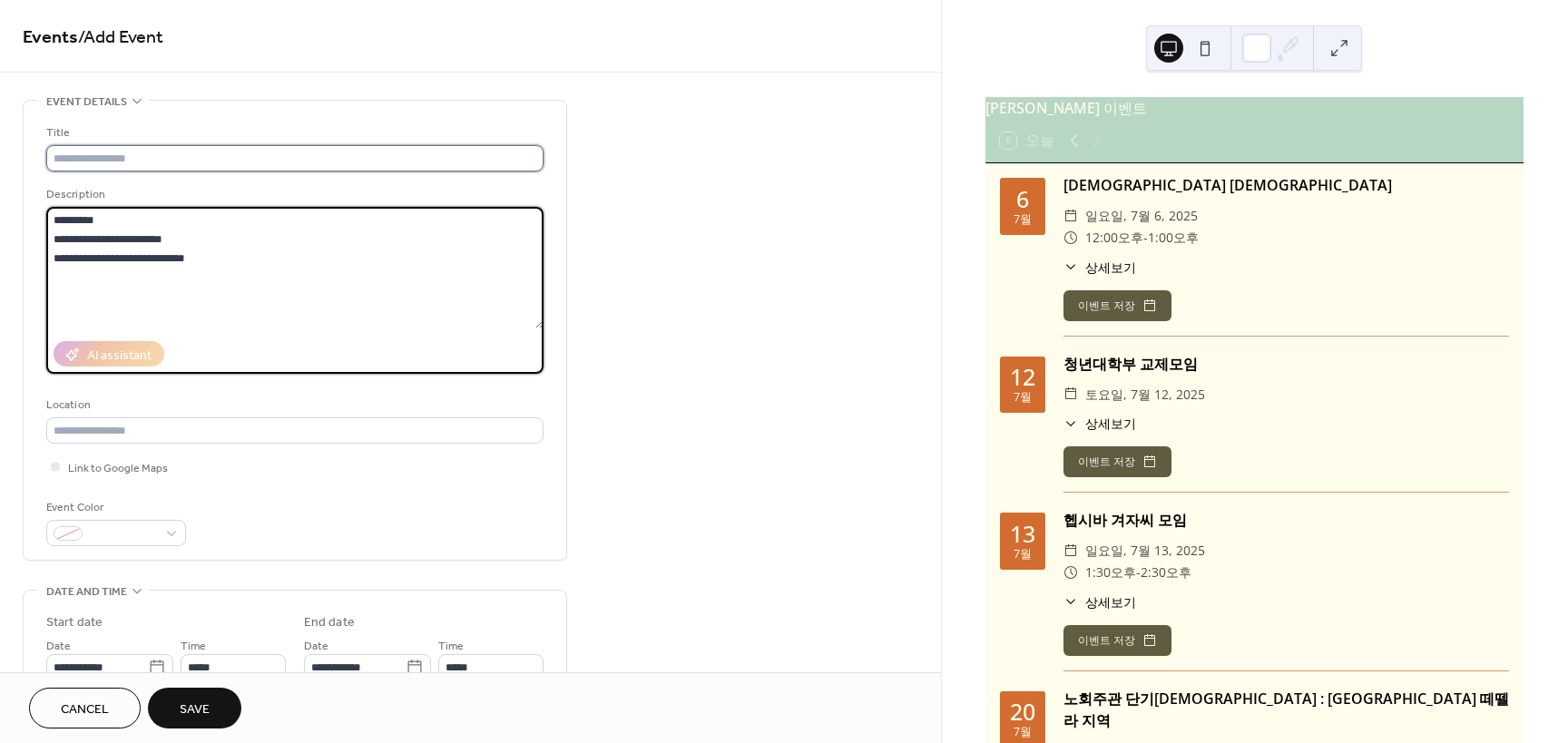 click at bounding box center (295, 158) 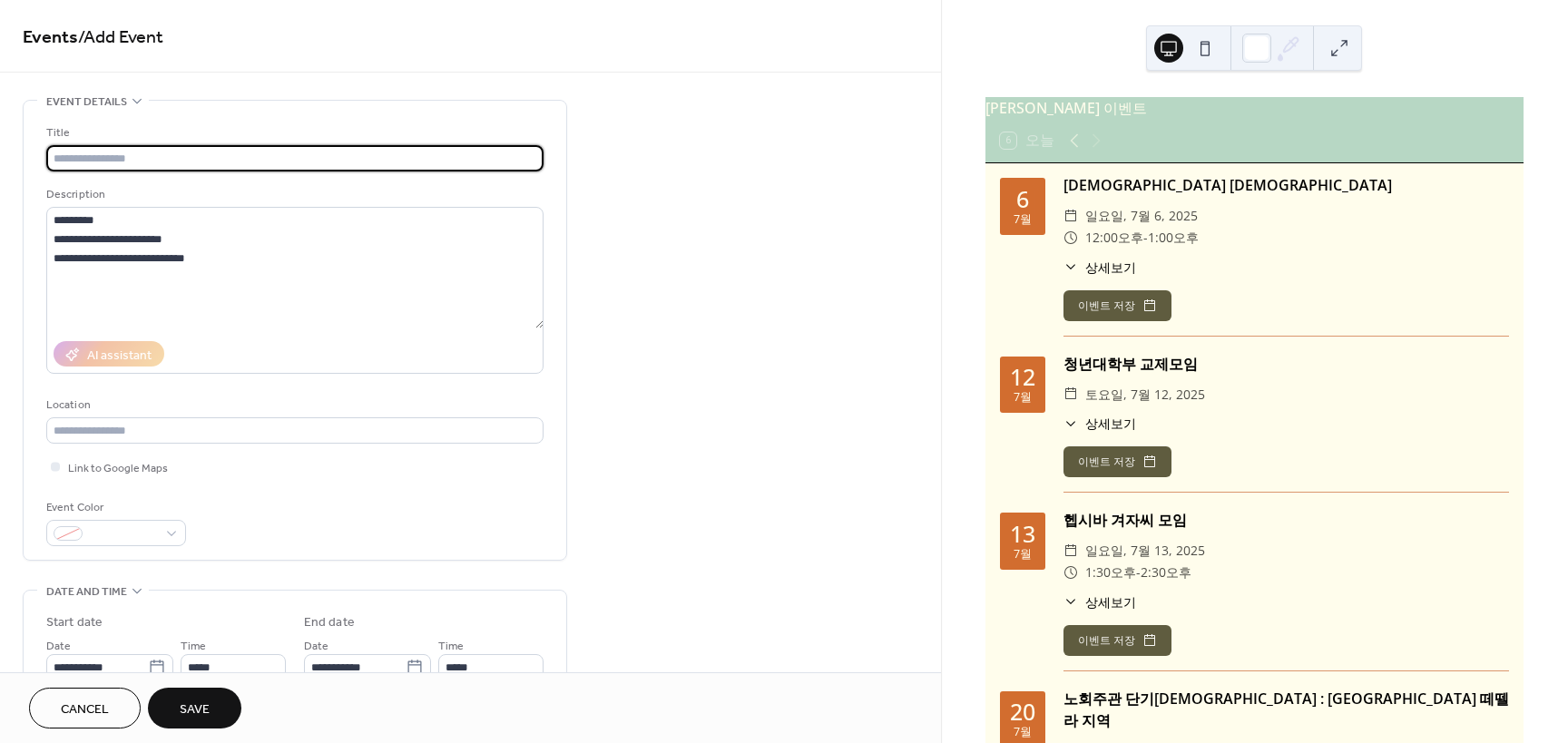 paste on "*********" 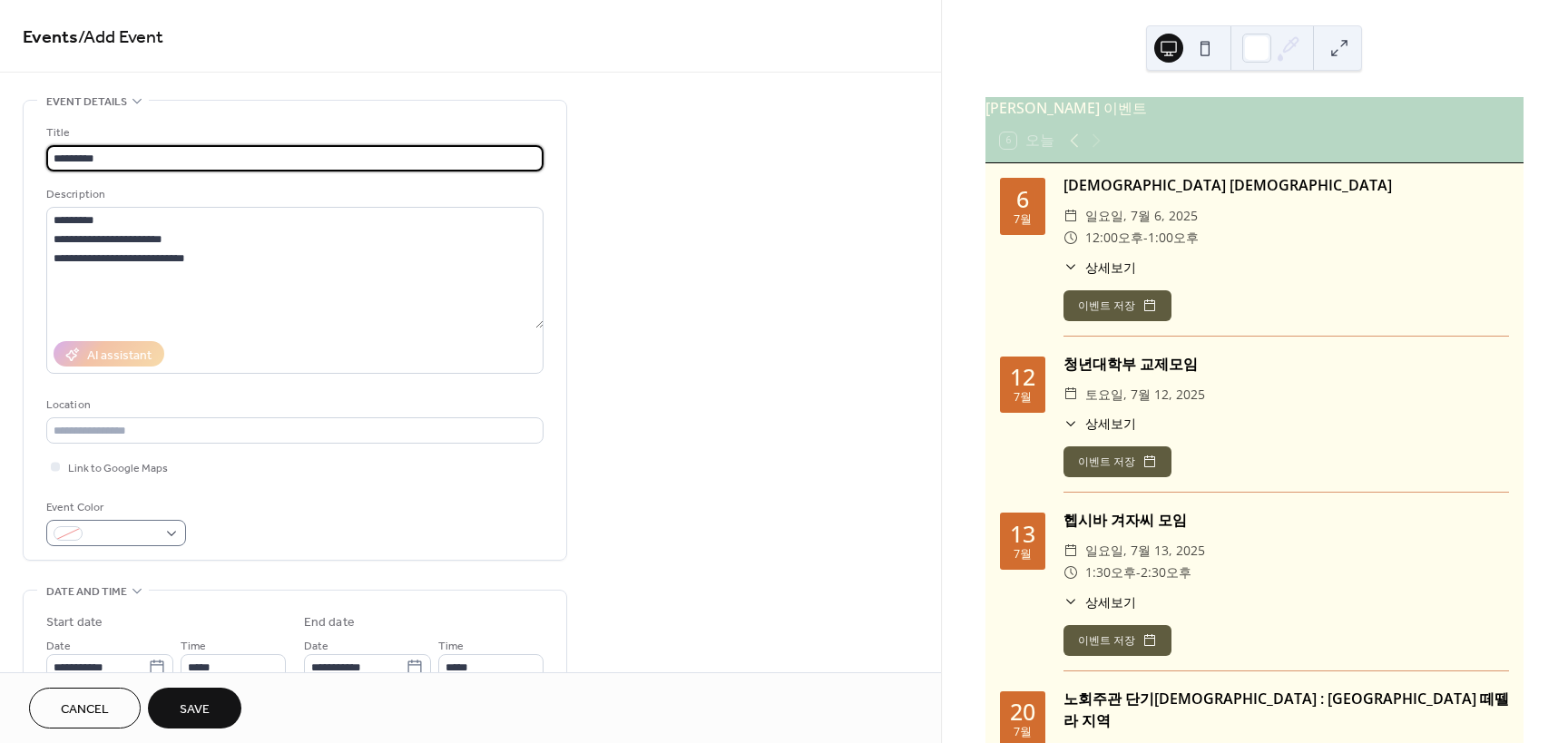 type on "*********" 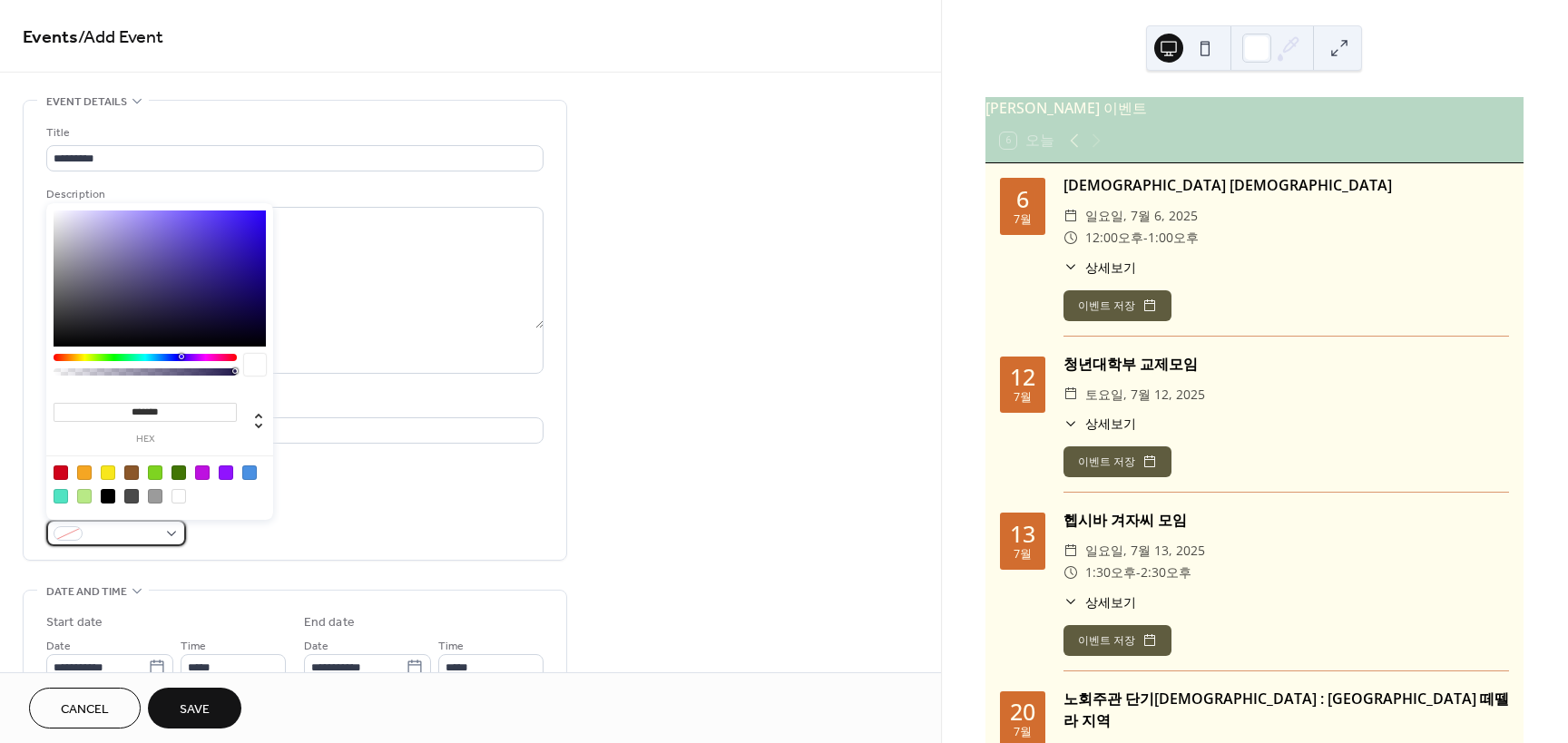 click at bounding box center (68, 533) 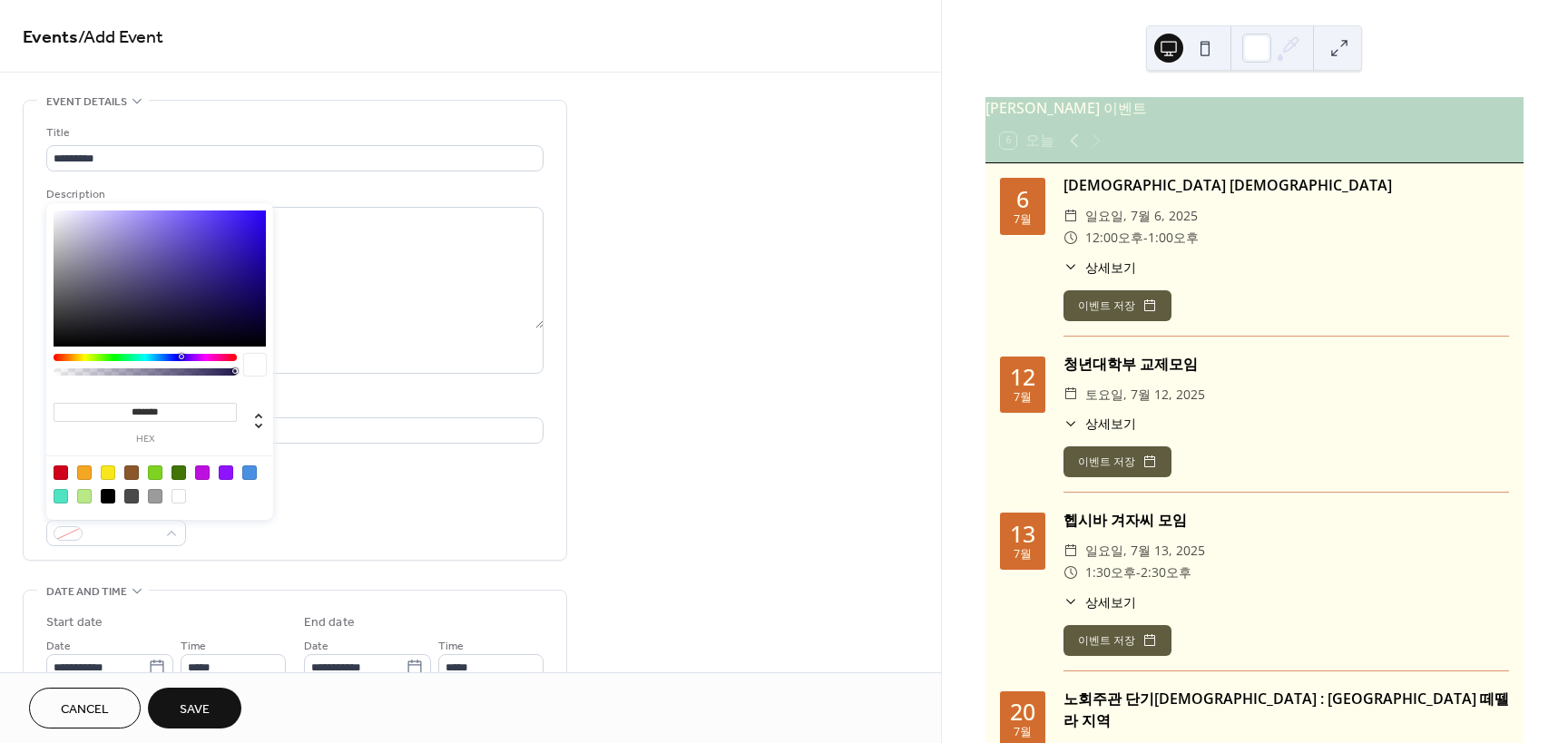 click at bounding box center [61, 473] 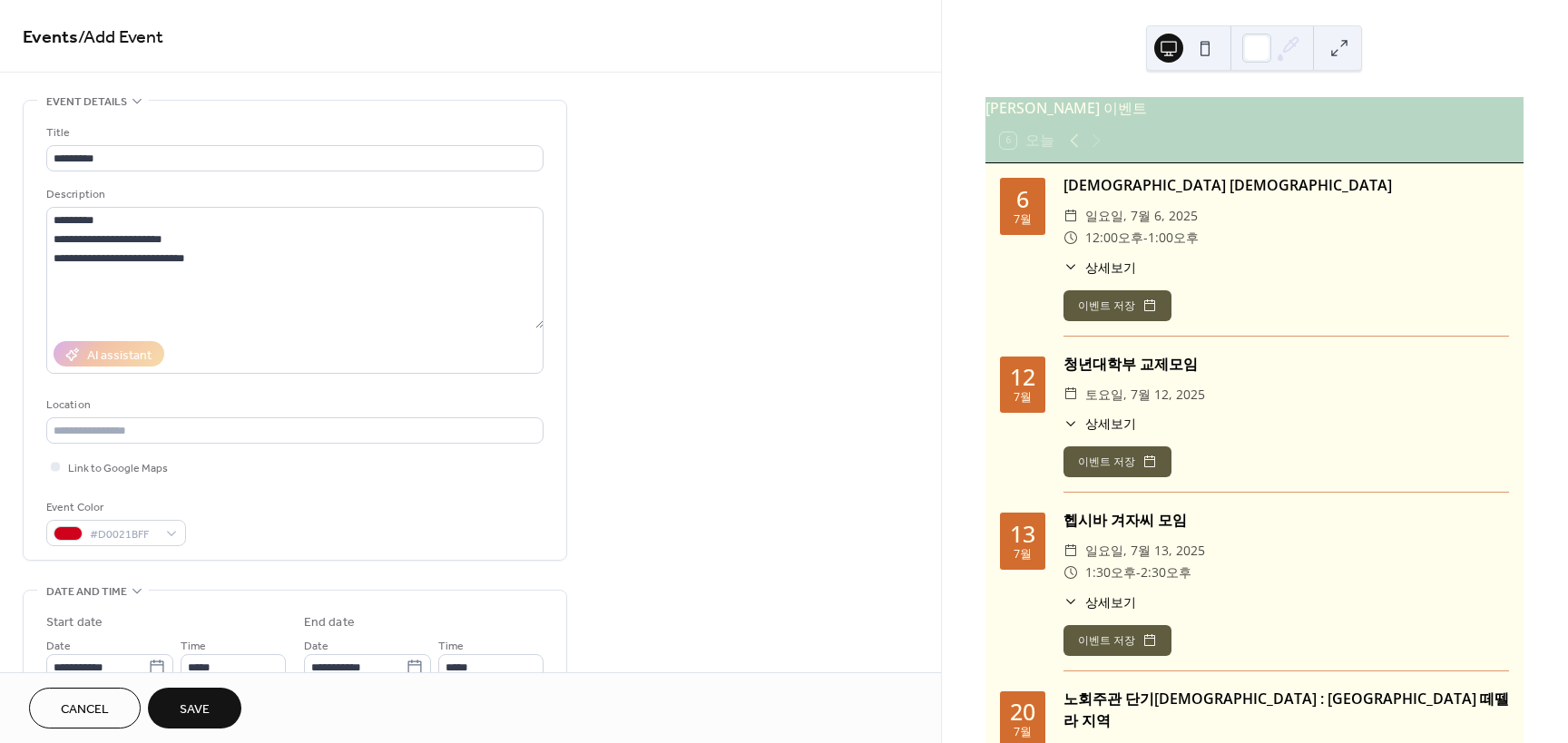 click on "**********" at bounding box center (470, 652) 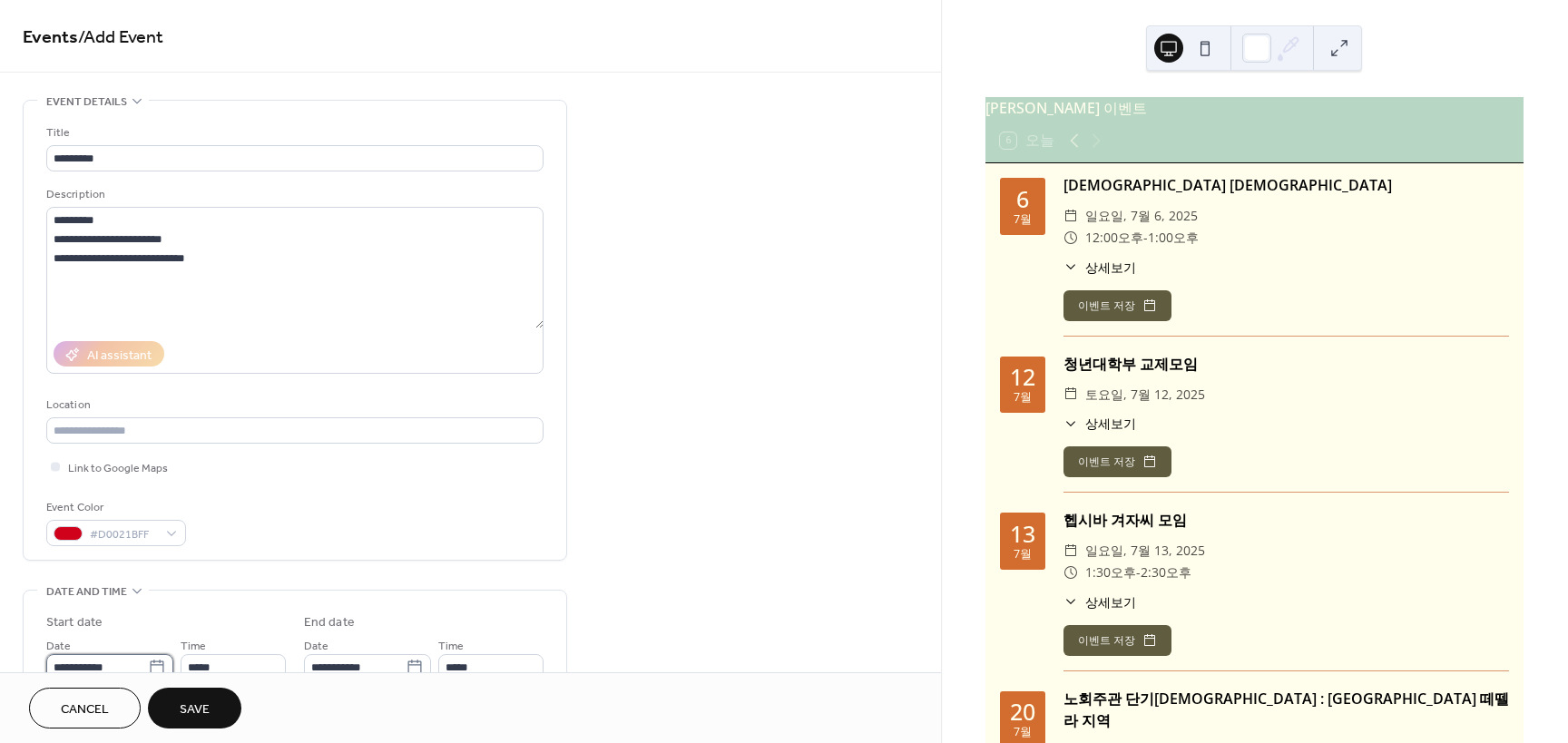click on "**********" at bounding box center (97, 667) 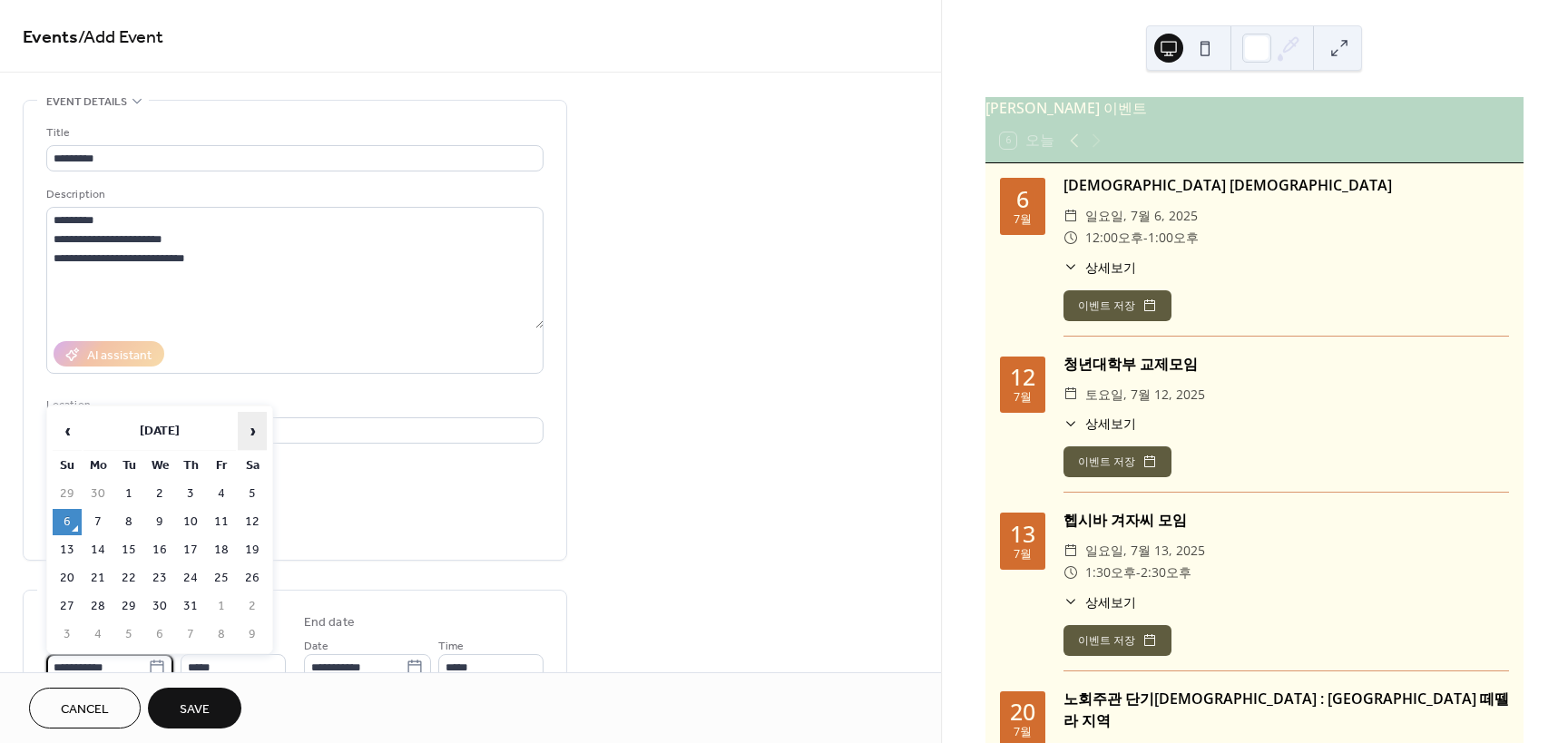 click on "›" at bounding box center [252, 431] 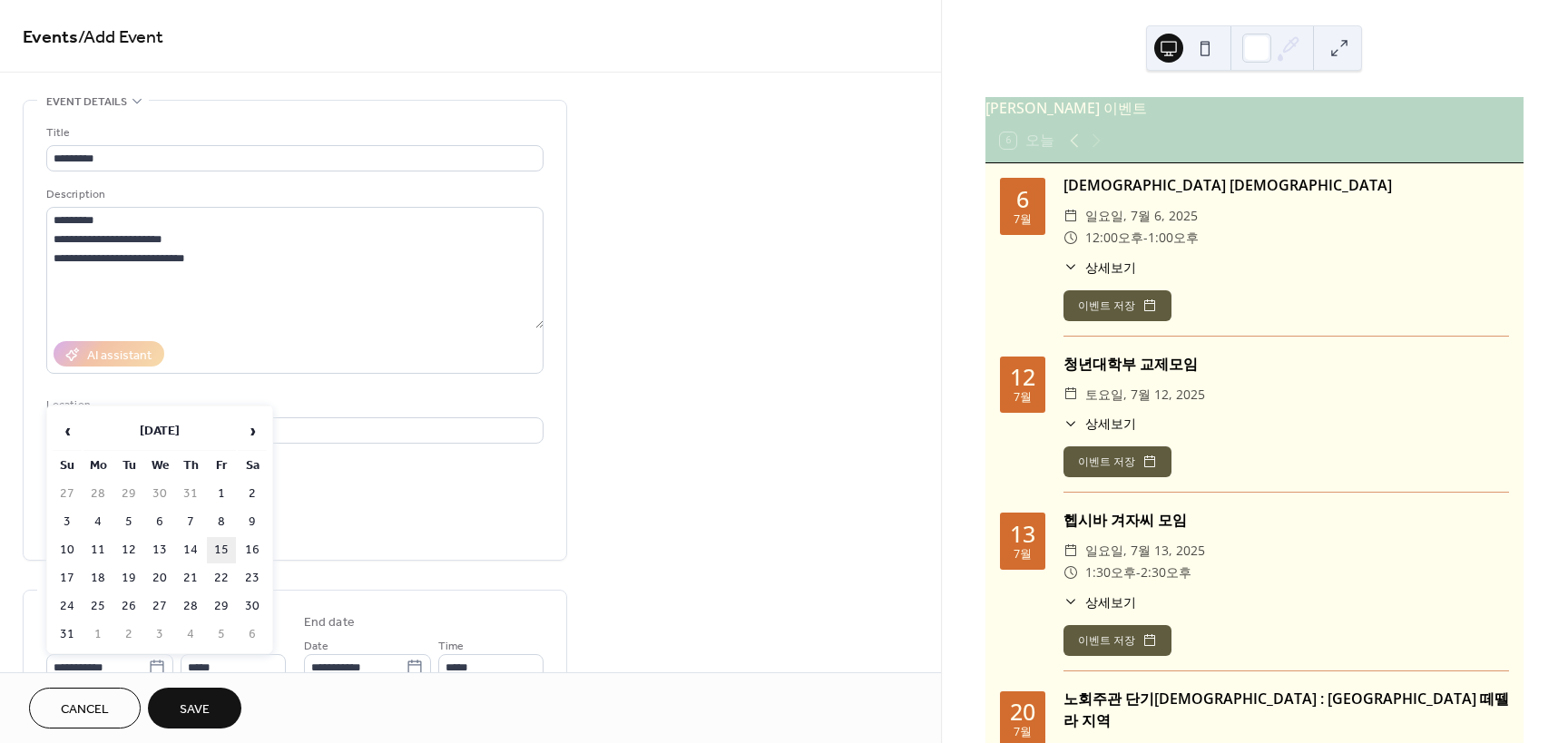 click on "15" at bounding box center [221, 550] 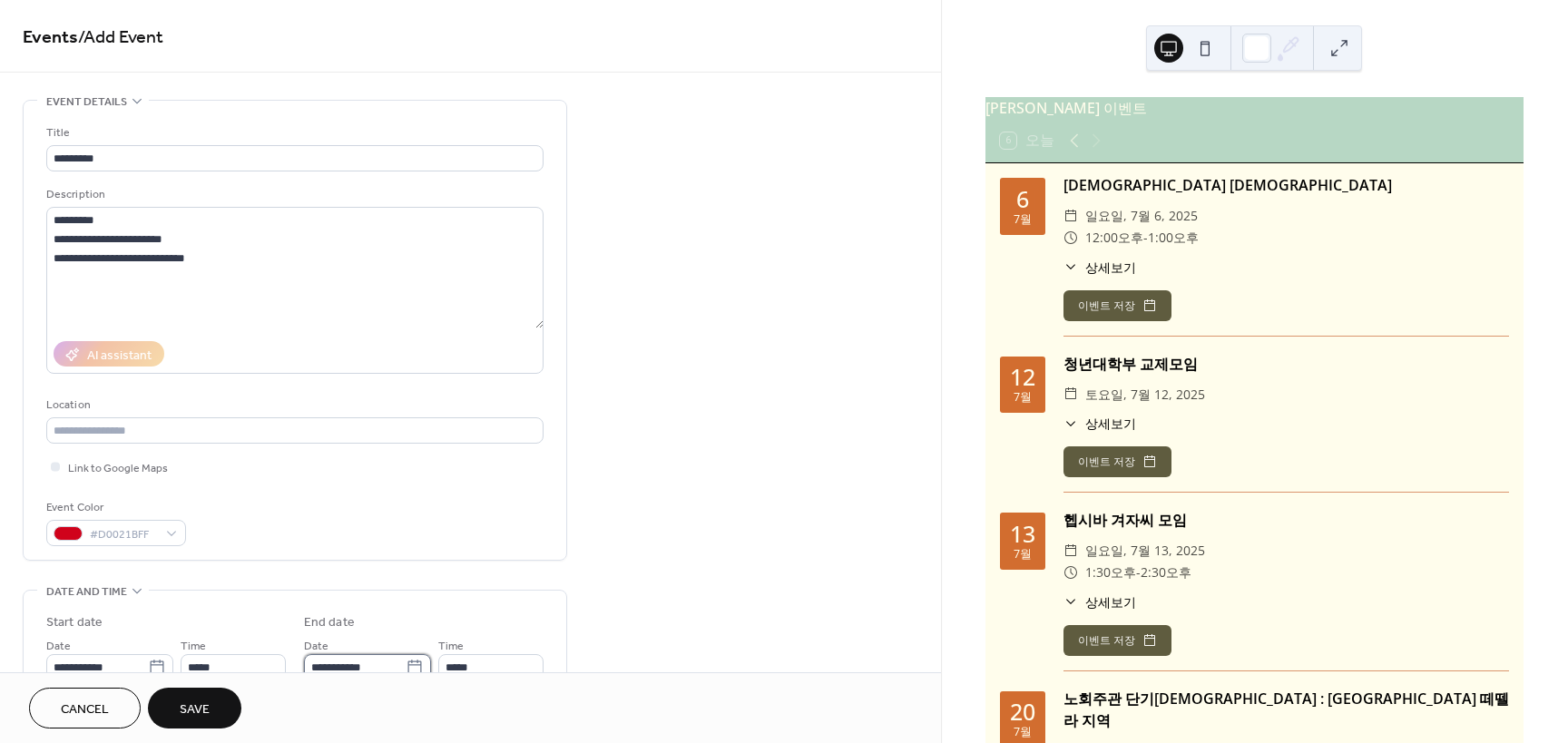 click on "**********" at bounding box center [355, 667] 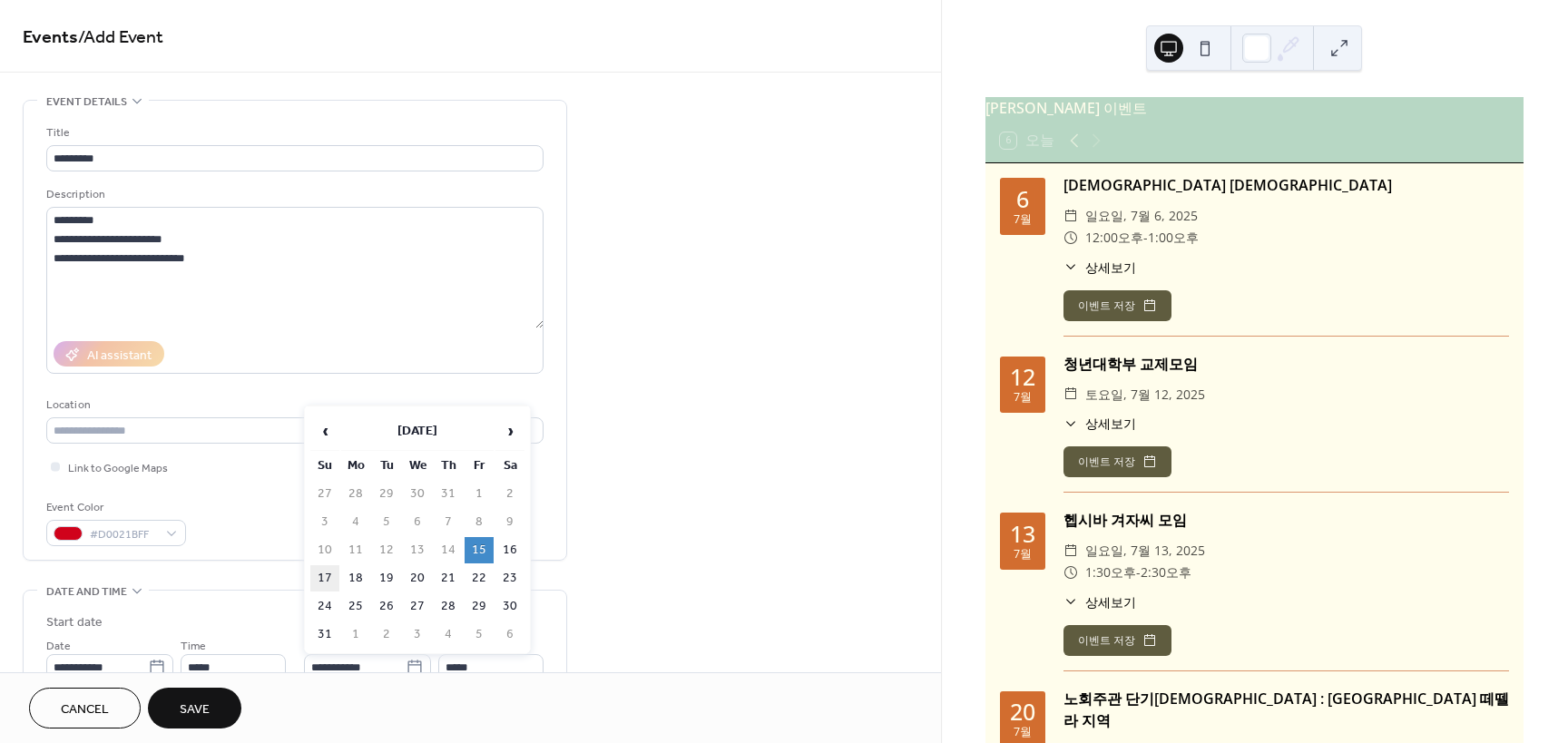 click on "17" at bounding box center [325, 578] 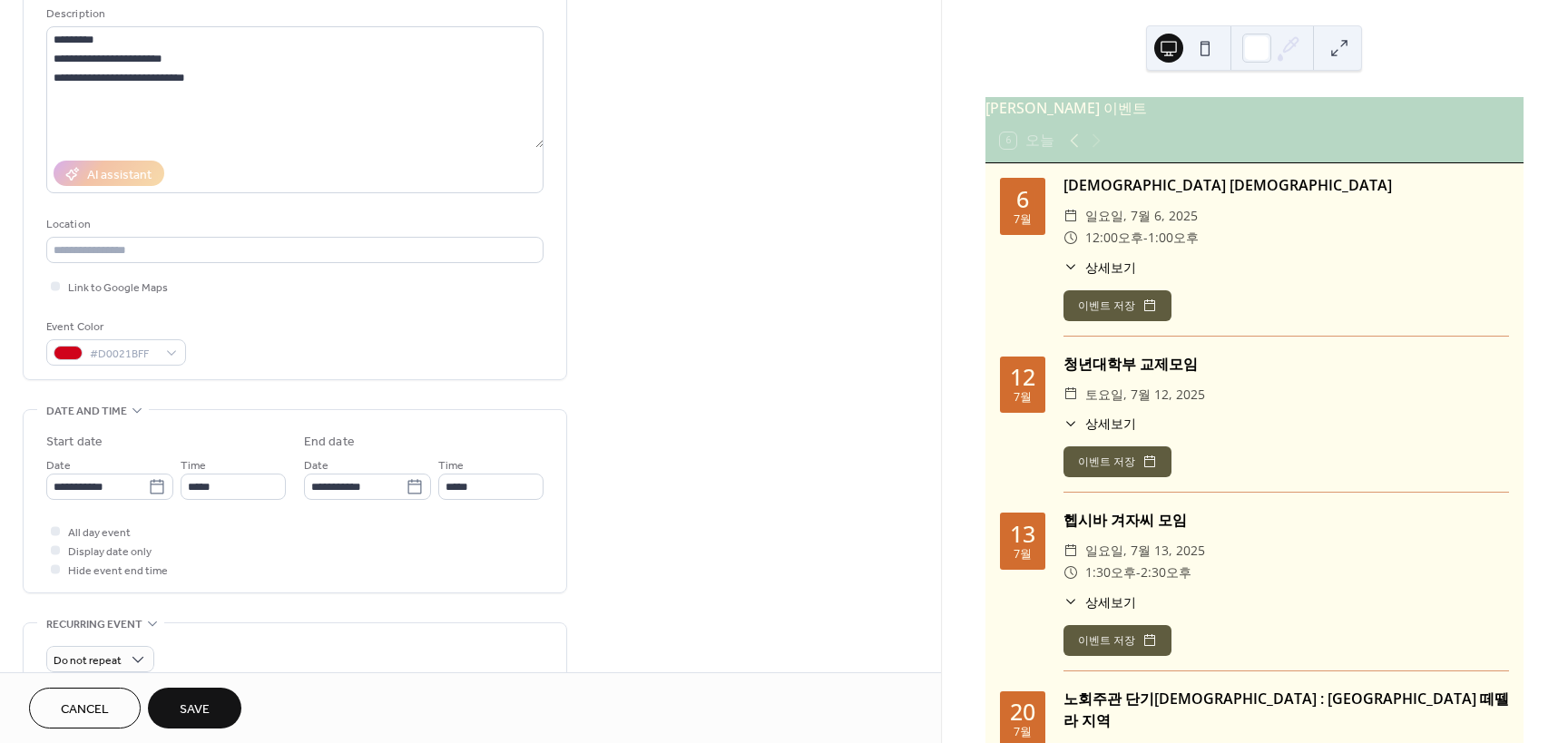 scroll, scrollTop: 181, scrollLeft: 0, axis: vertical 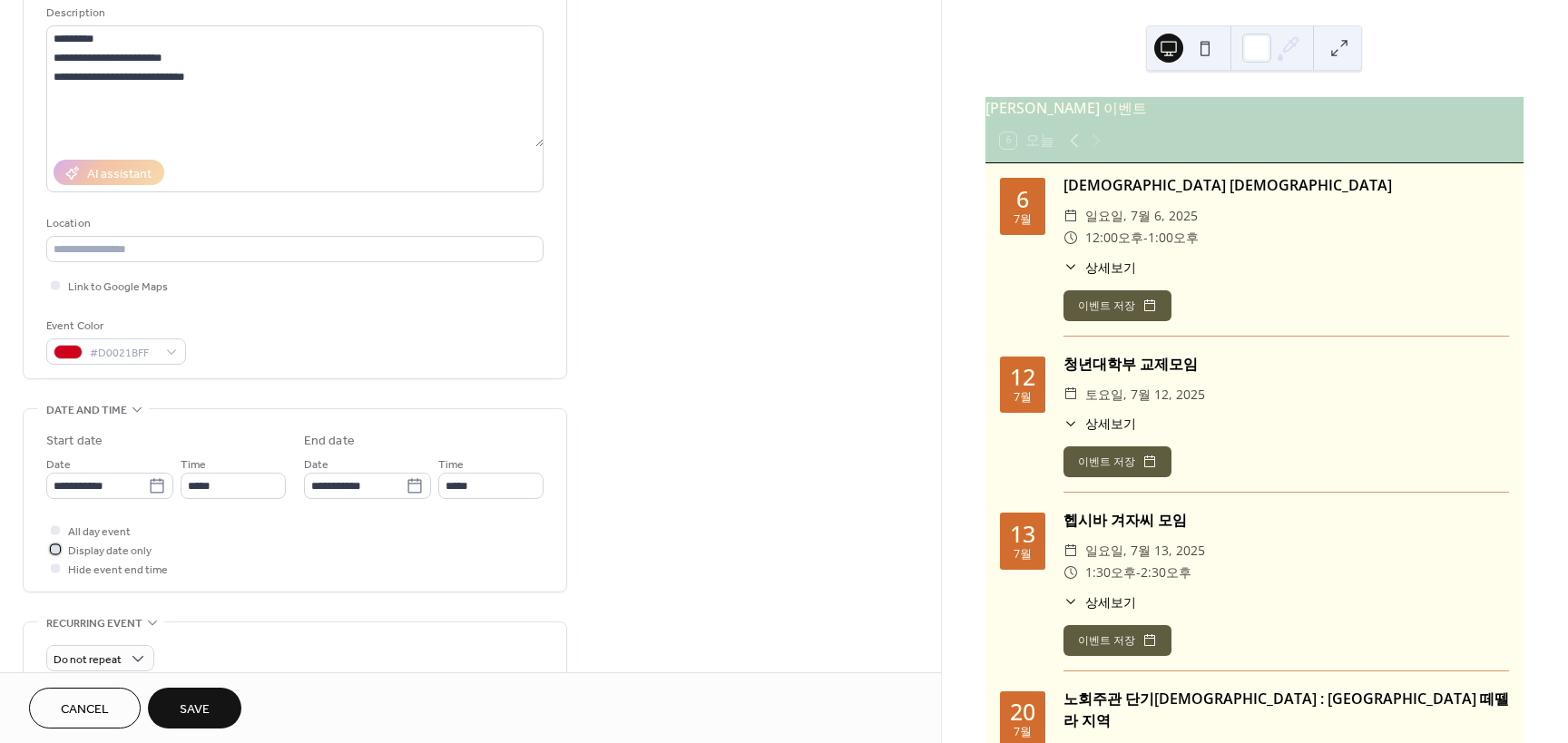 click 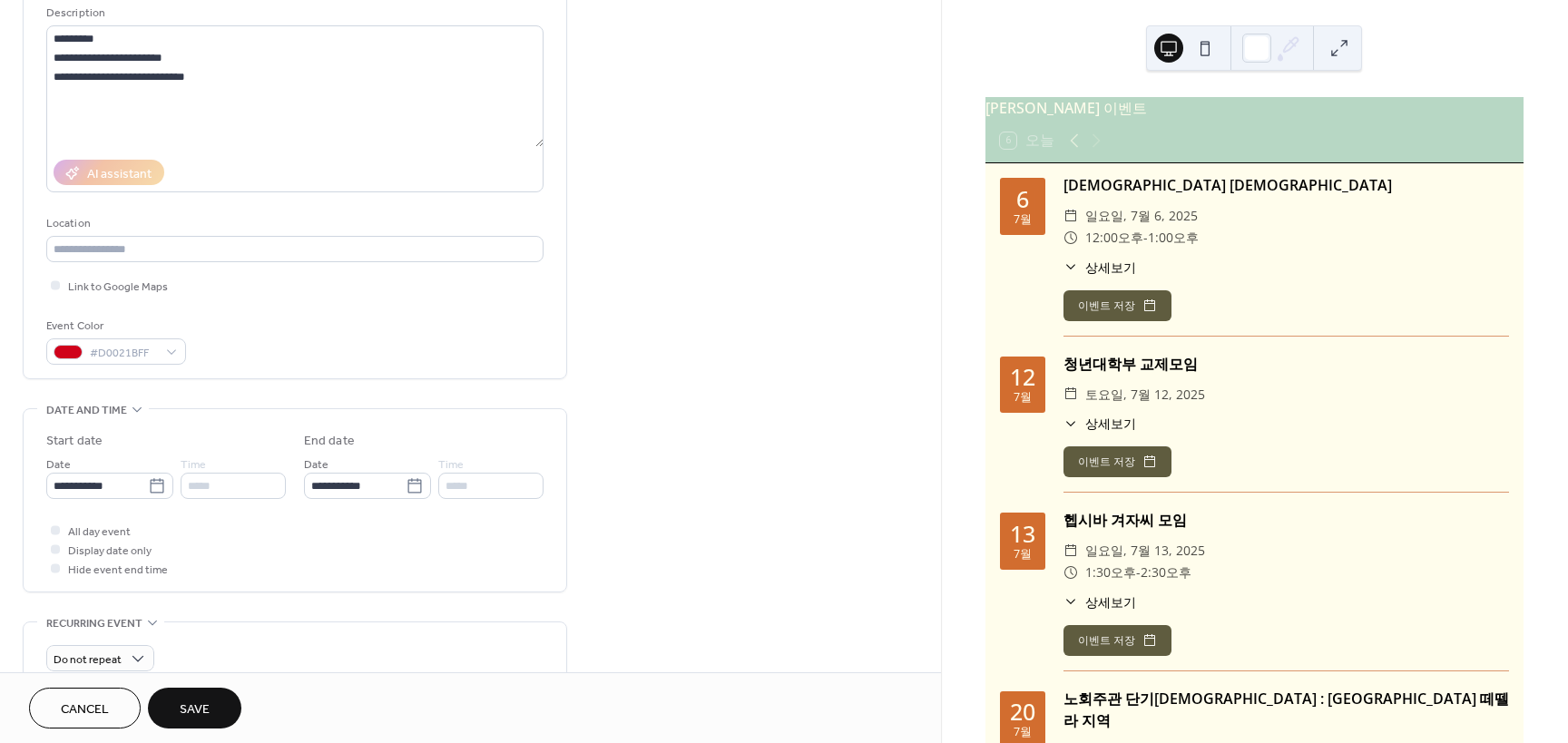 click on "Save" 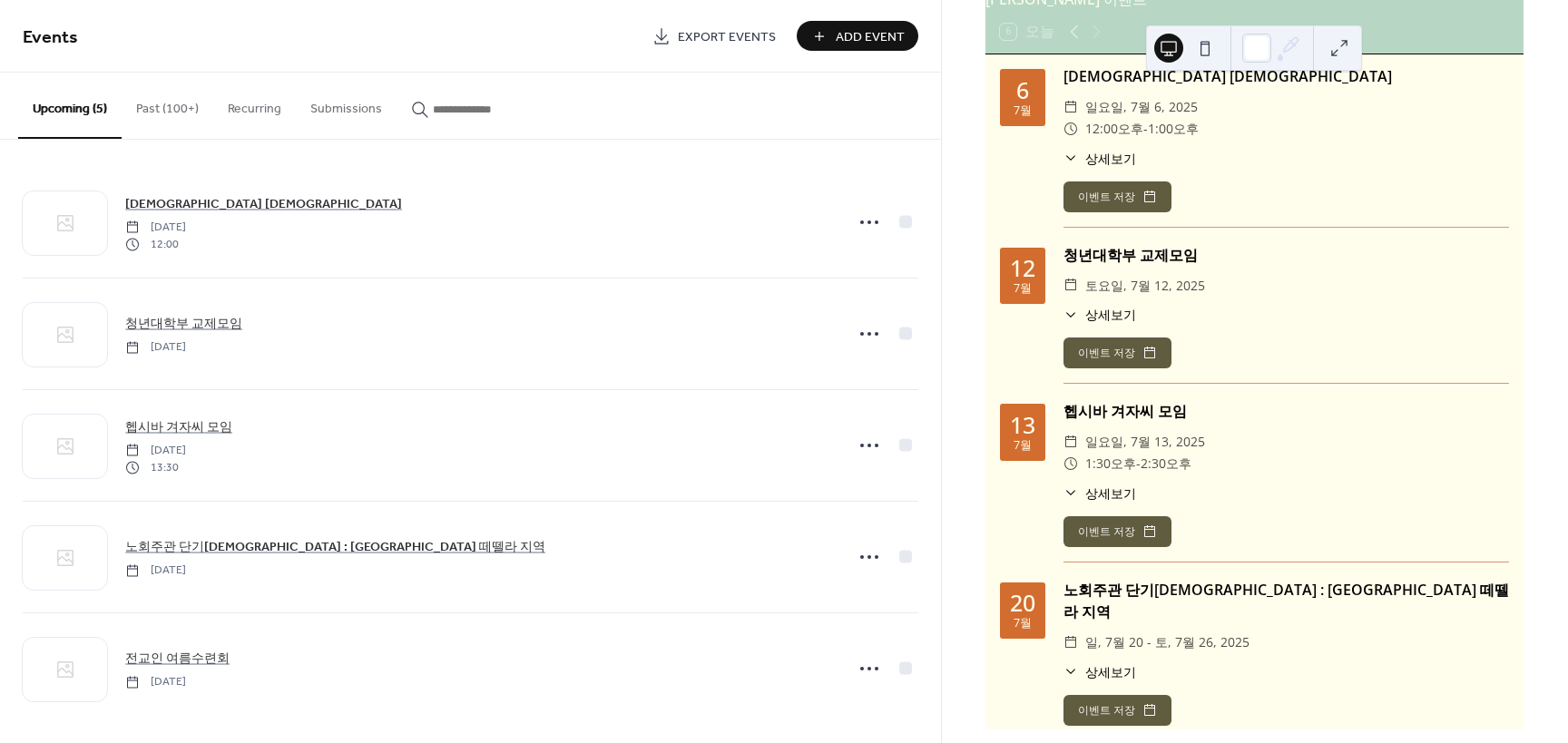 scroll, scrollTop: 125, scrollLeft: 0, axis: vertical 